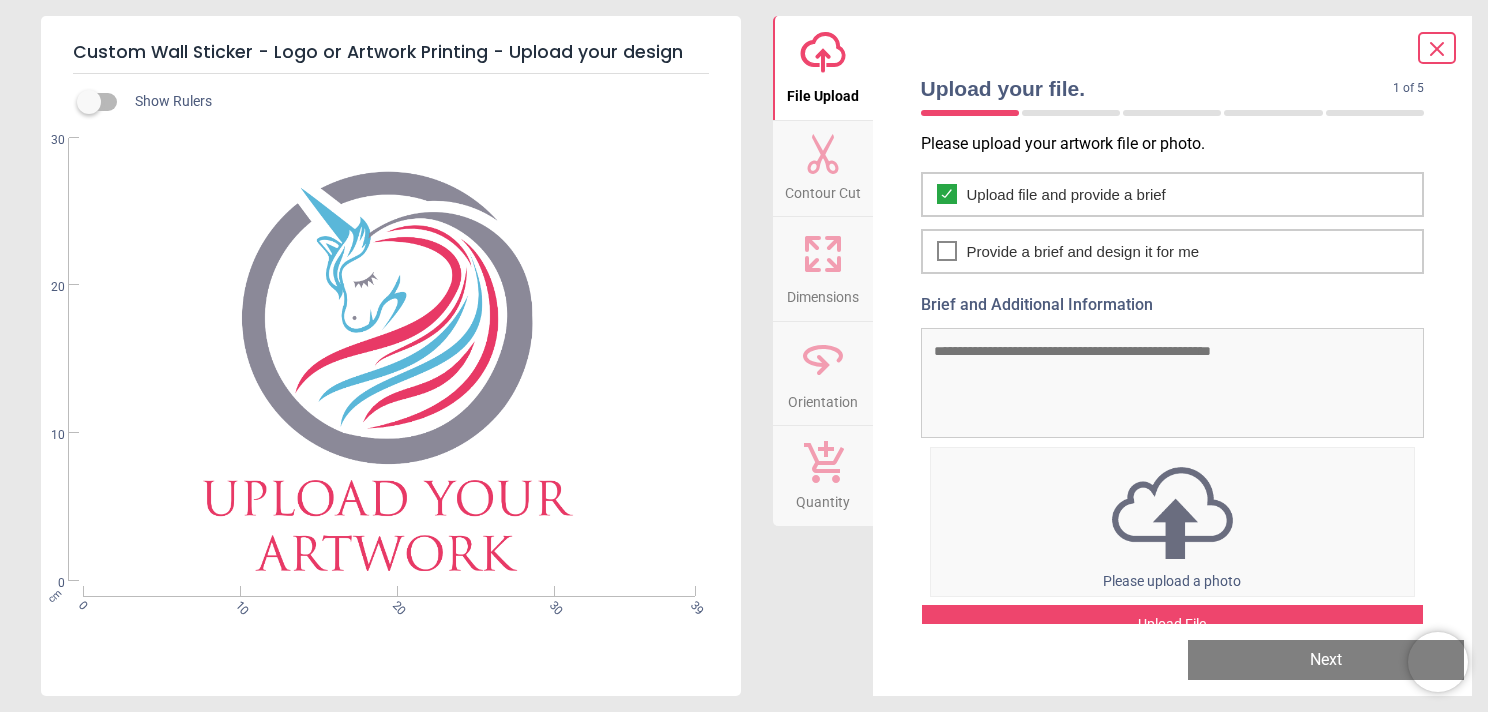 scroll, scrollTop: 0, scrollLeft: 0, axis: both 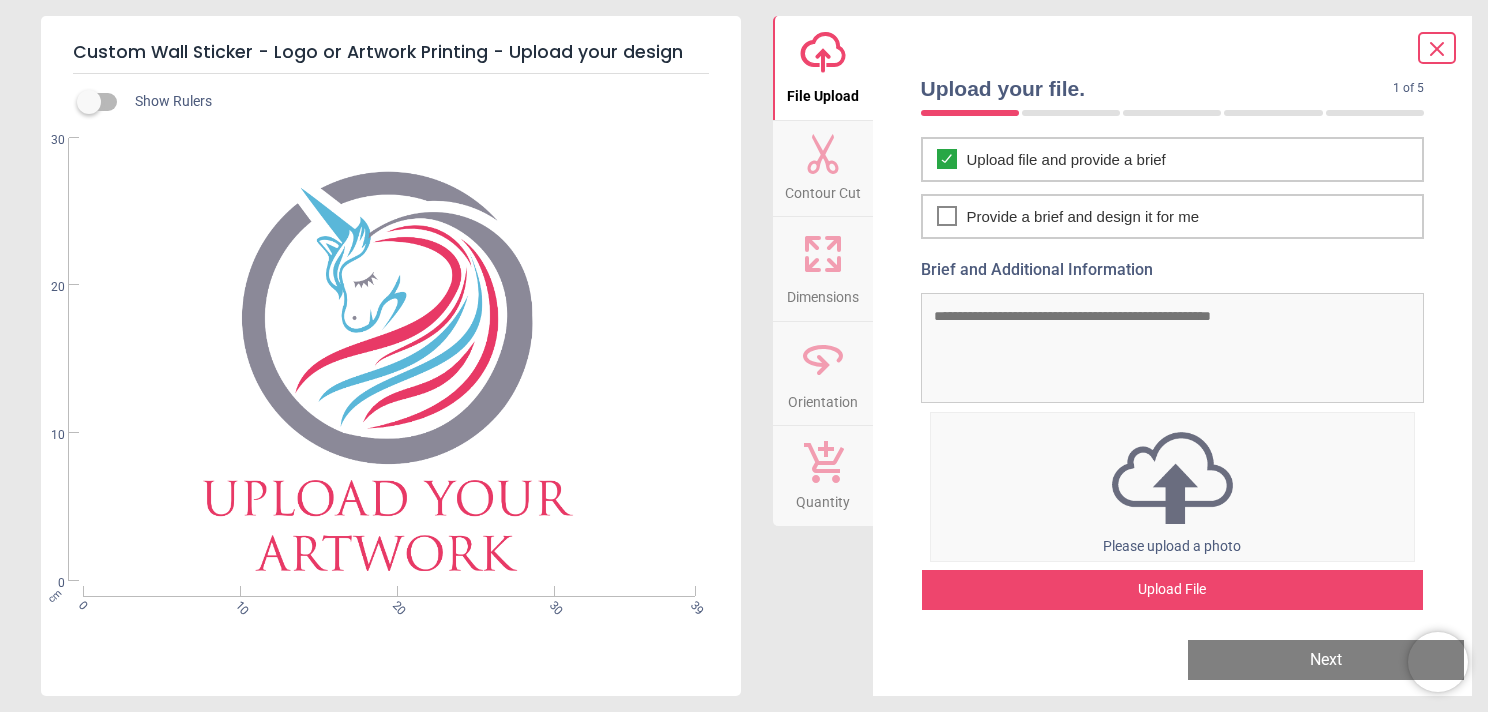 click at bounding box center (1173, 478) 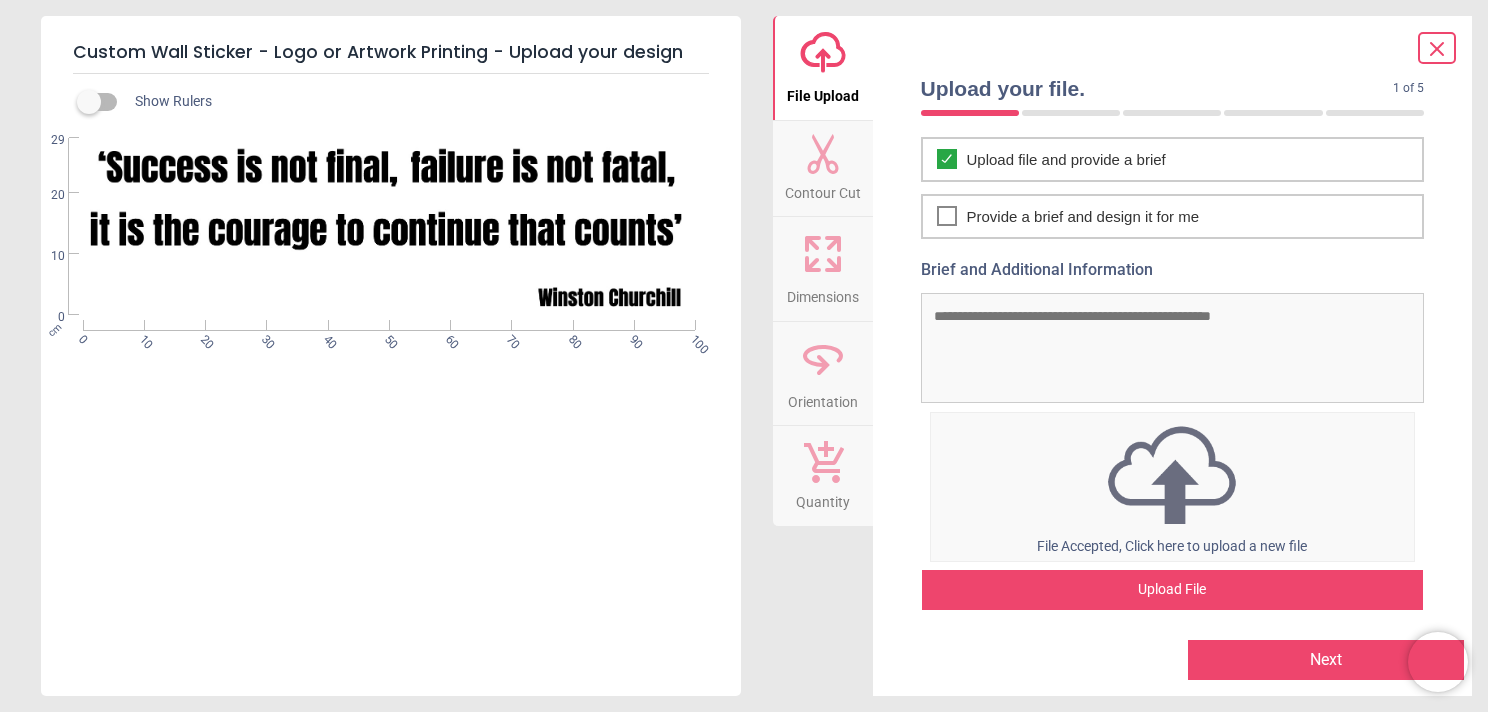 click on "Contour Cut" at bounding box center (823, 189) 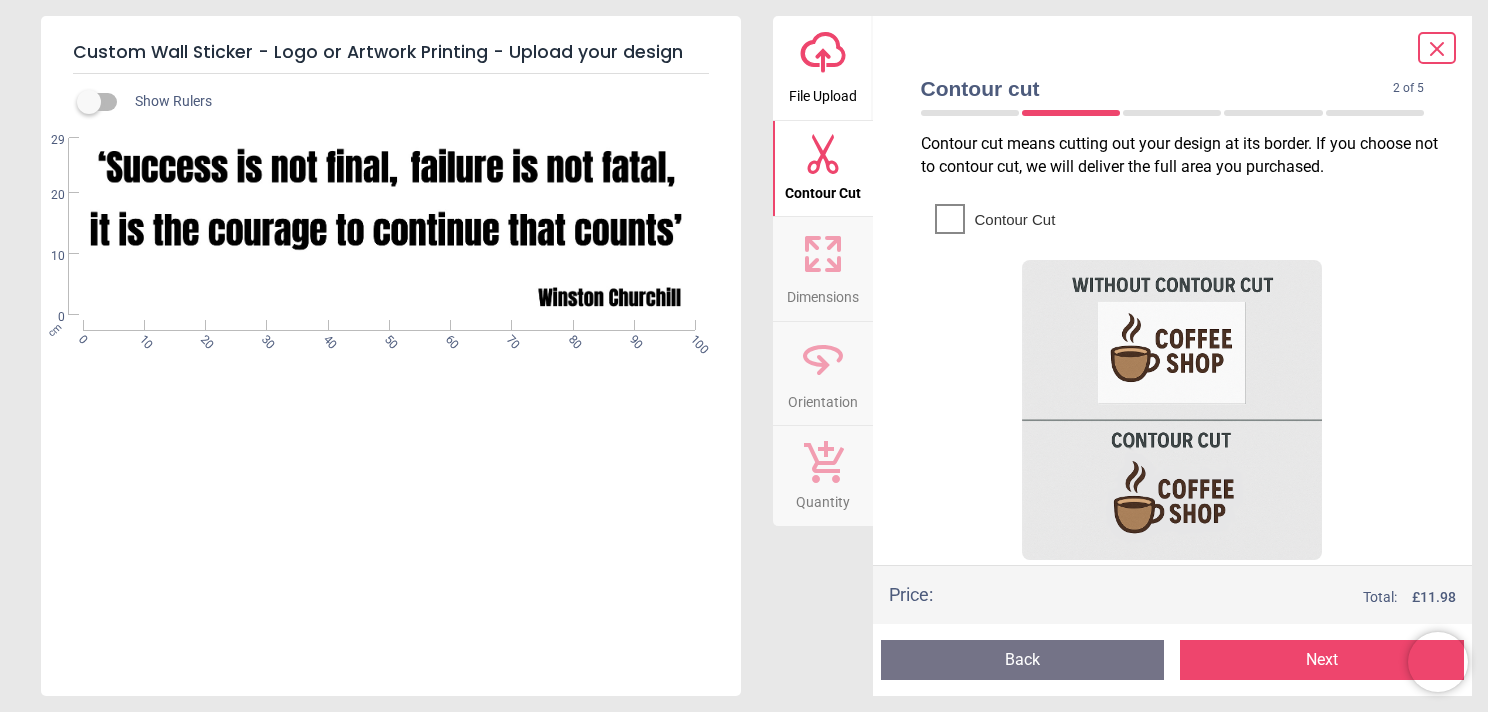 click 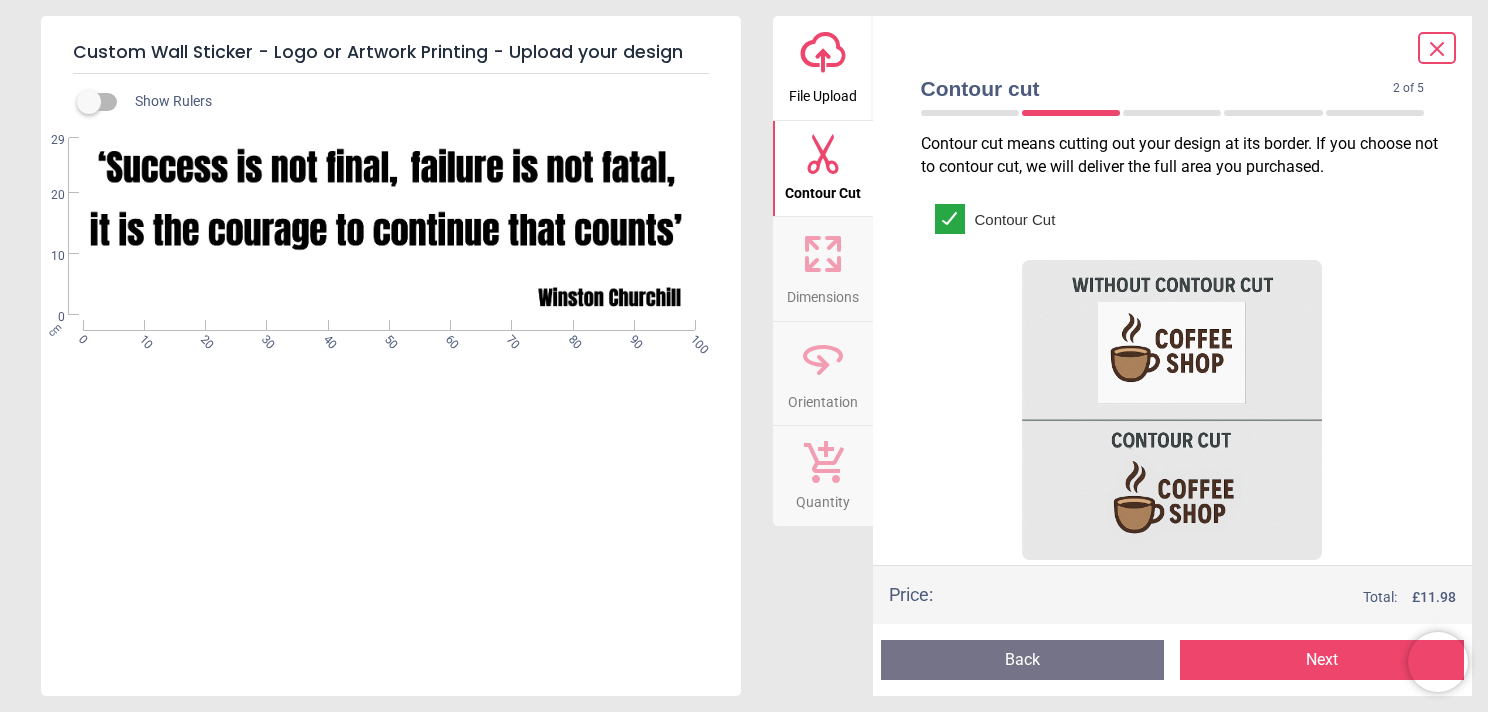 click on "Dimensions" at bounding box center [823, 293] 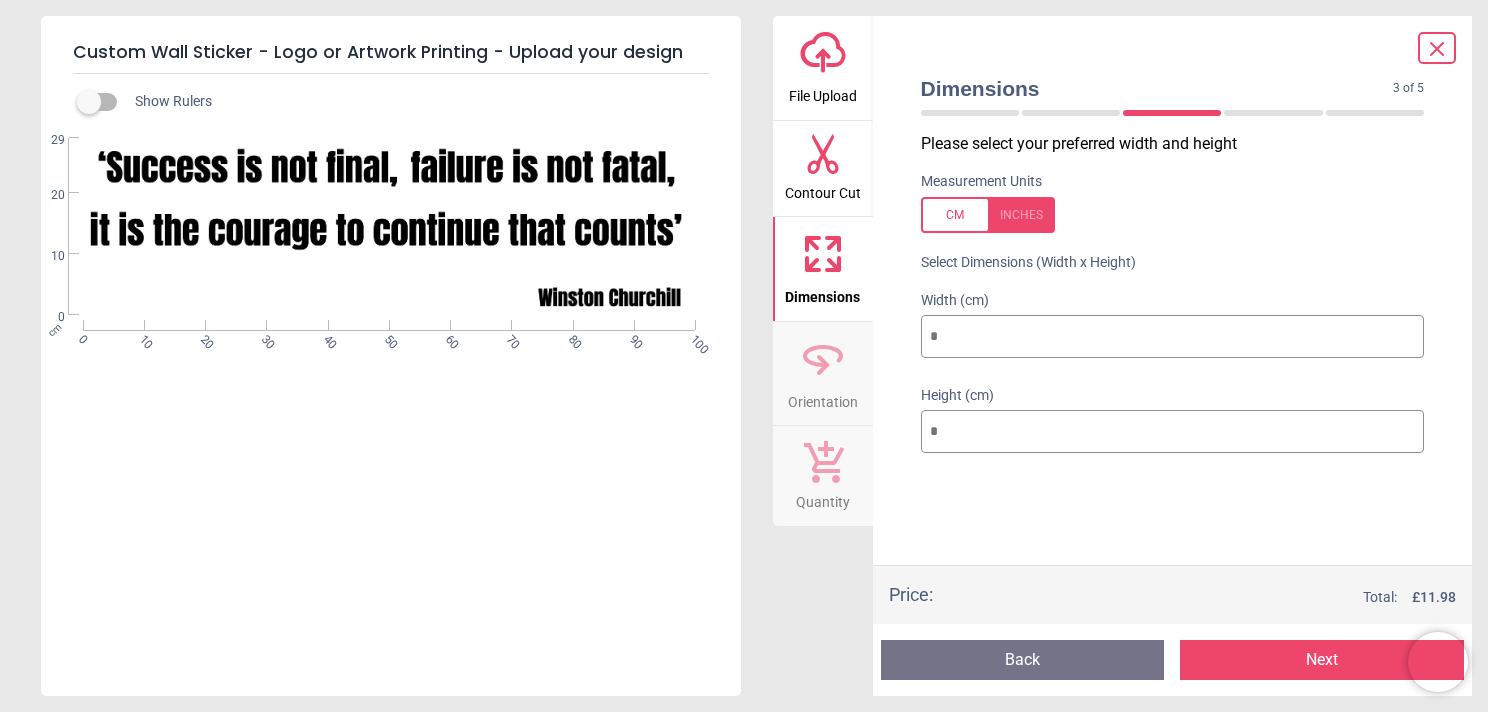 type on "**" 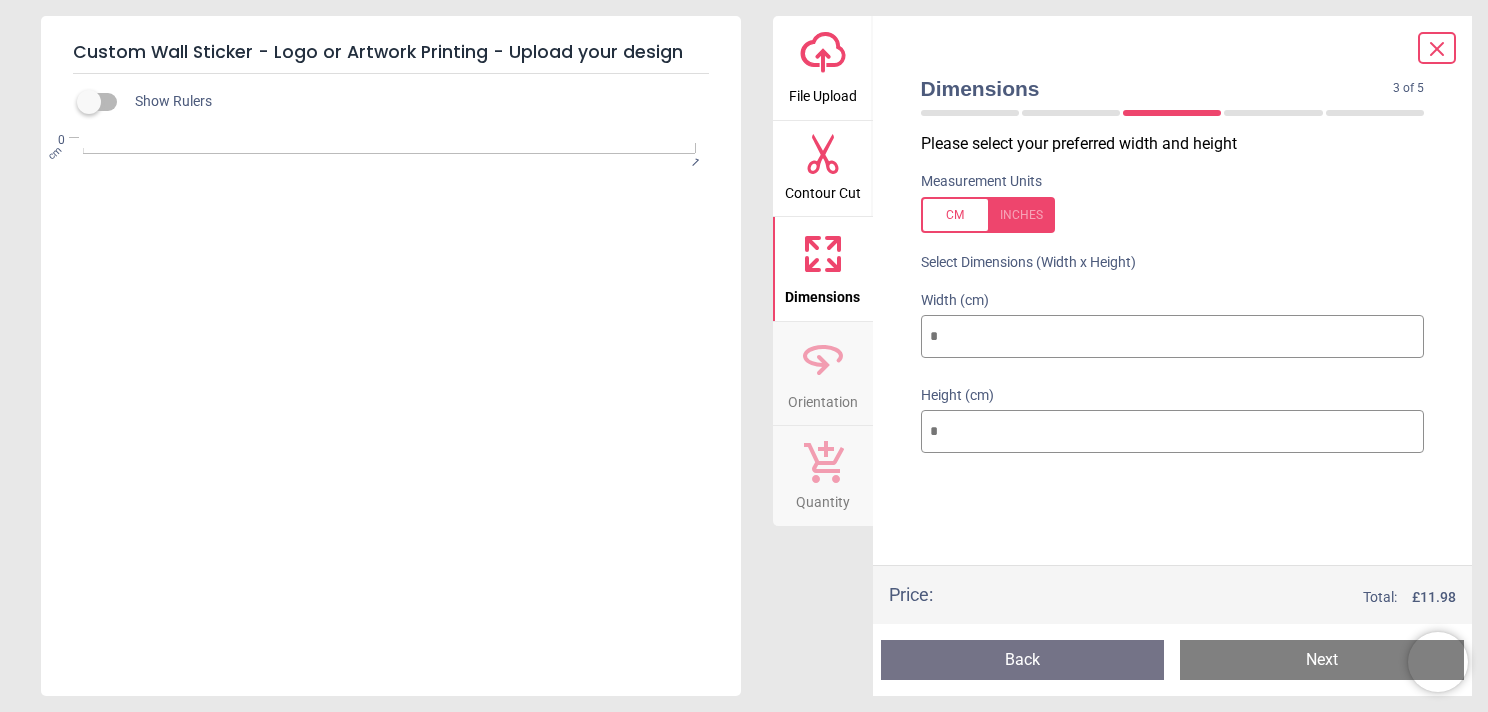 type on "**" 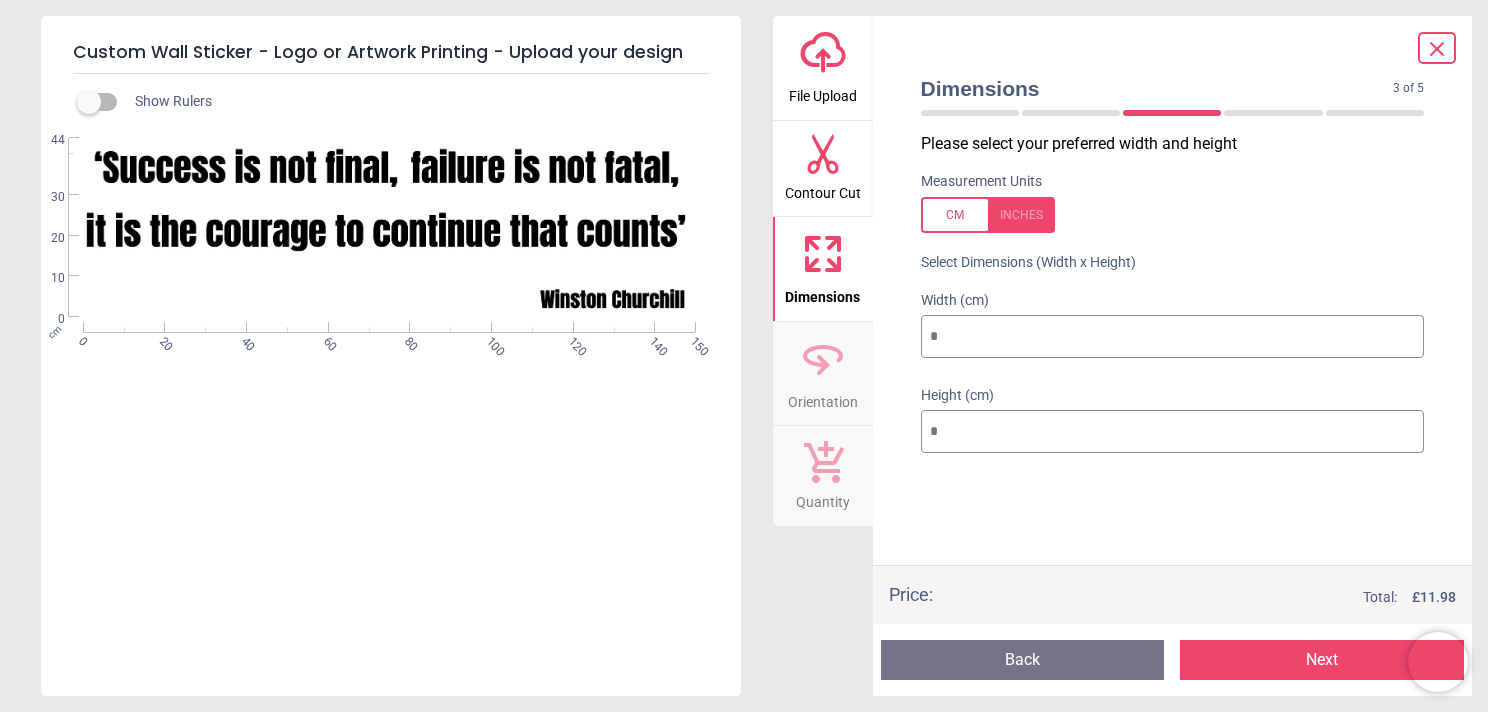 type on "**" 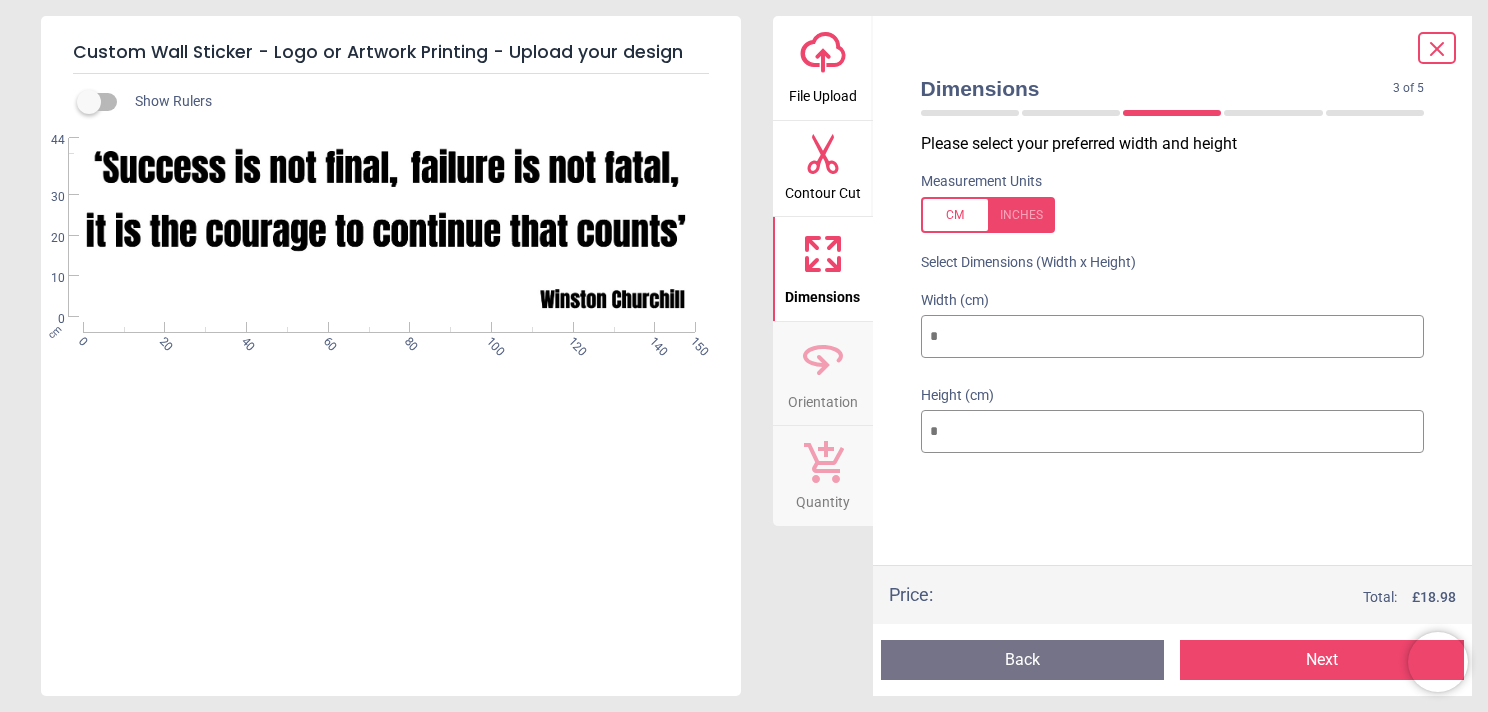 type on "***" 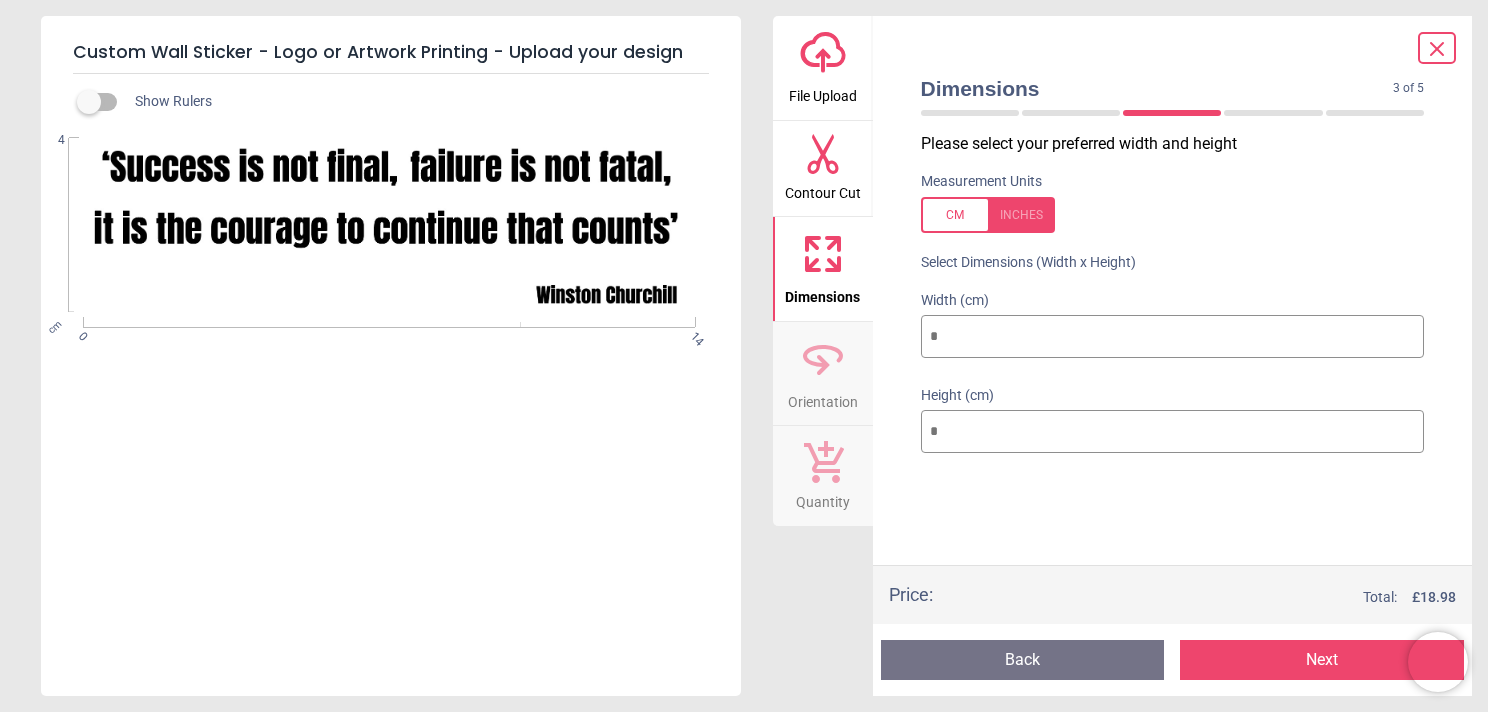 type on "**" 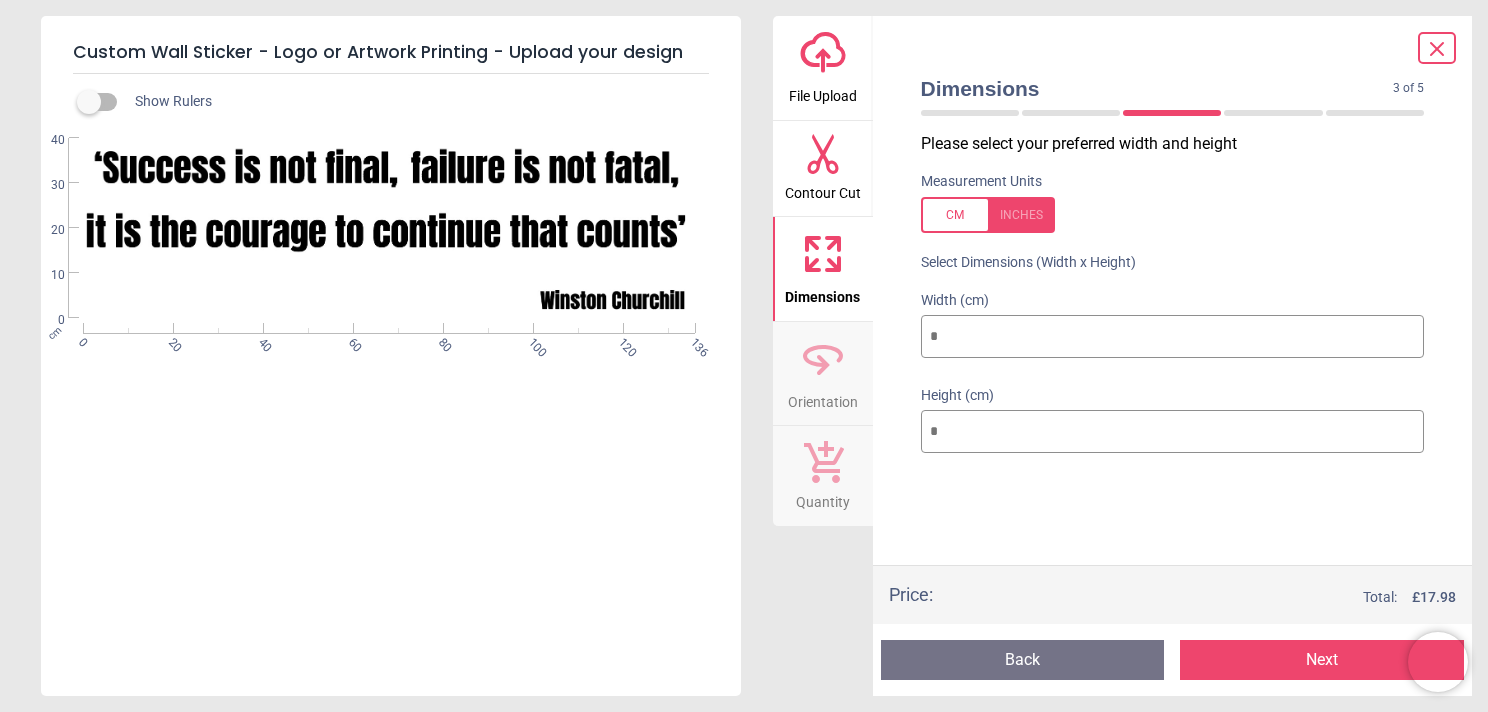 type on "**" 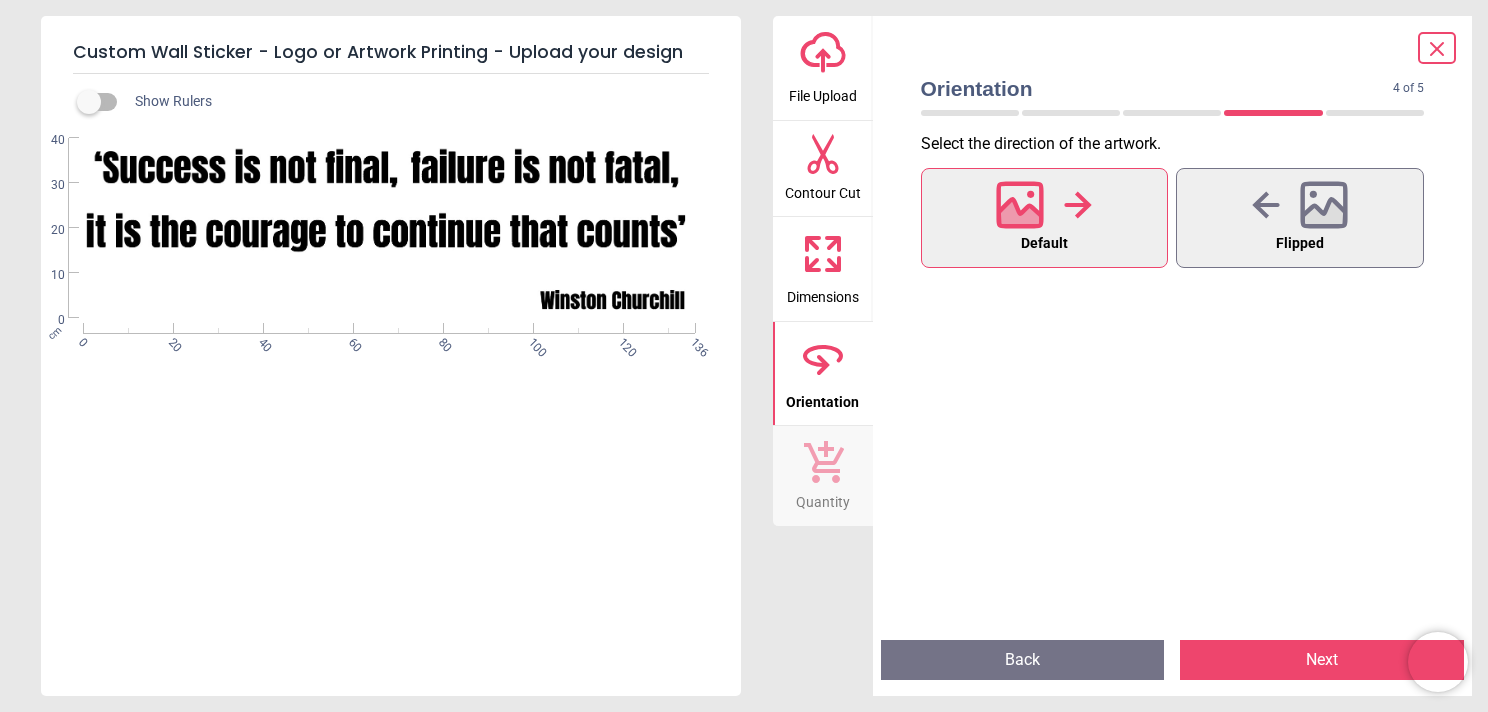 click at bounding box center (1044, 205) 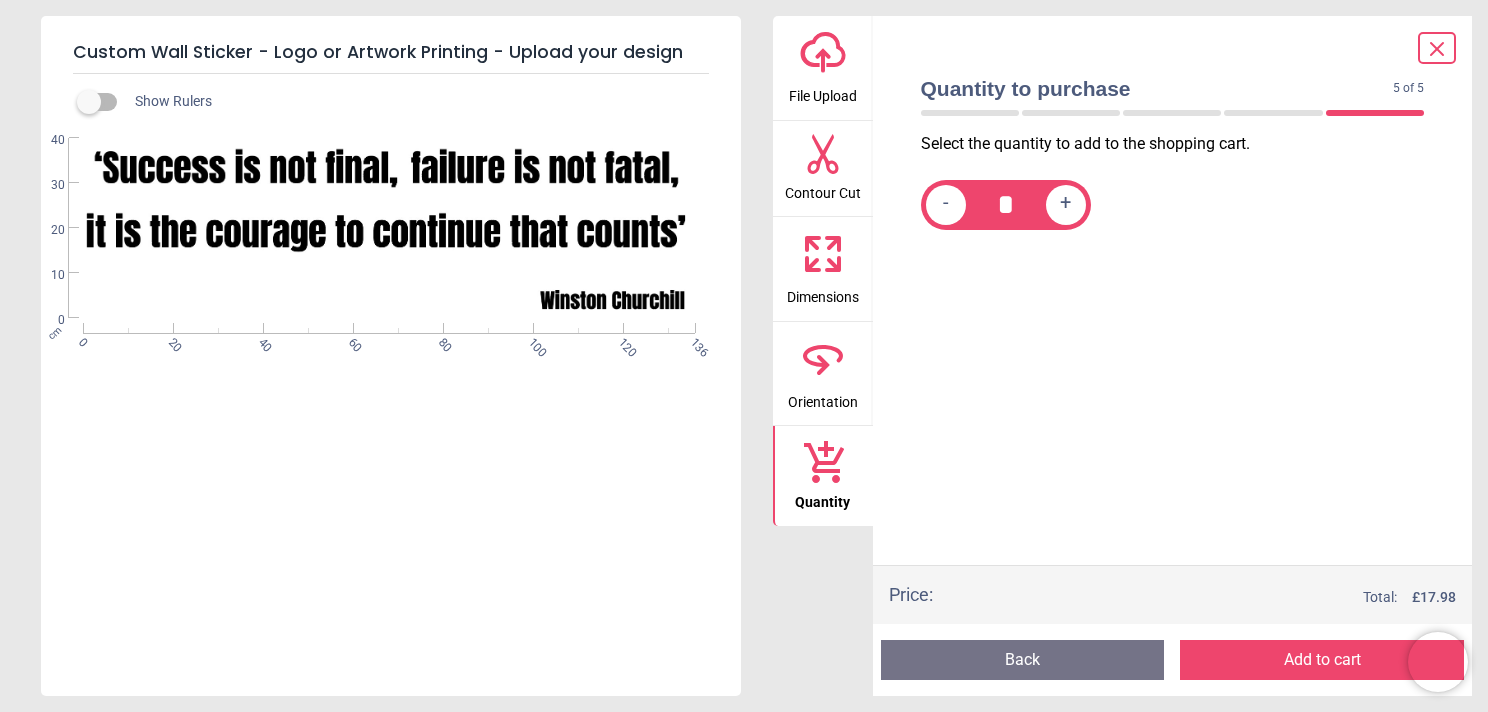 click on "Add to cart" at bounding box center [1322, 660] 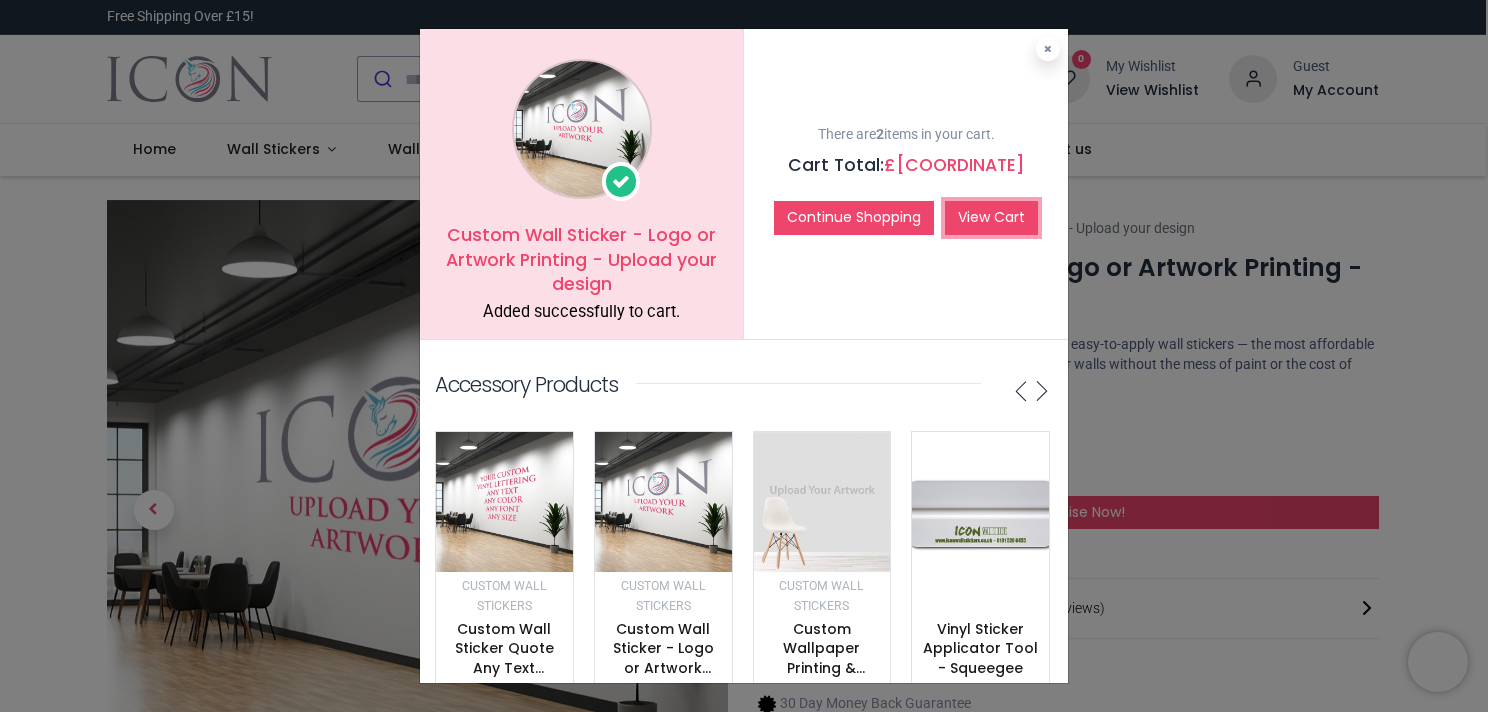 click on "View Cart" at bounding box center [991, 218] 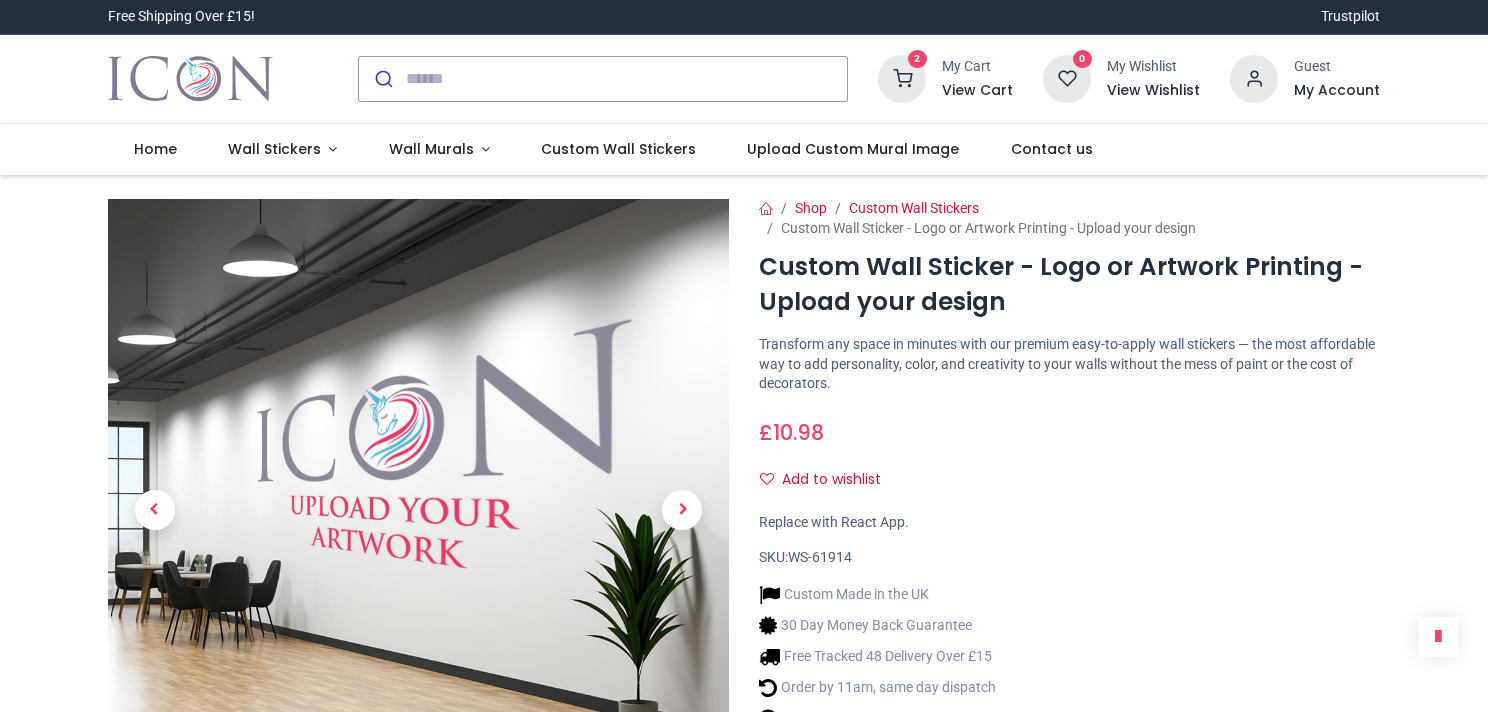 scroll, scrollTop: 0, scrollLeft: 0, axis: both 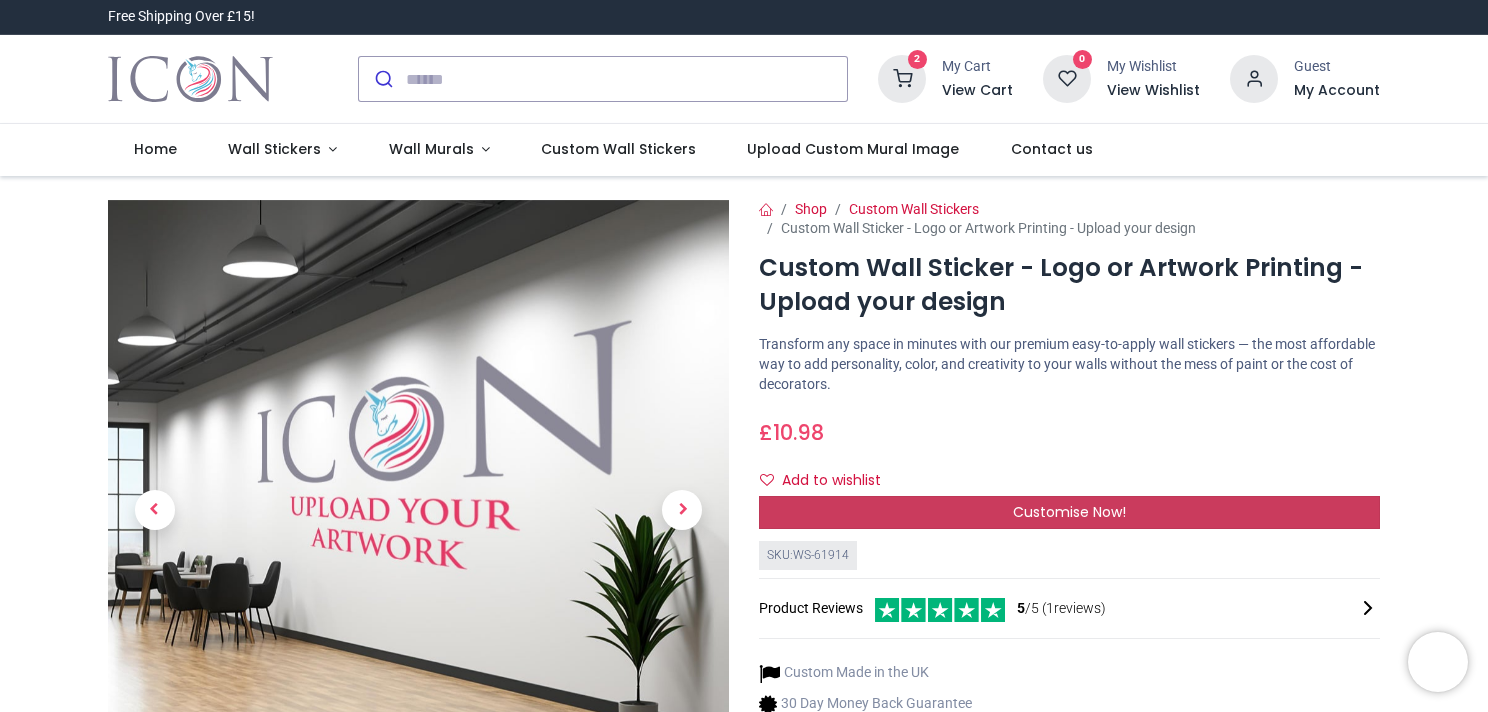 click on "Customise Now!" at bounding box center (1069, 513) 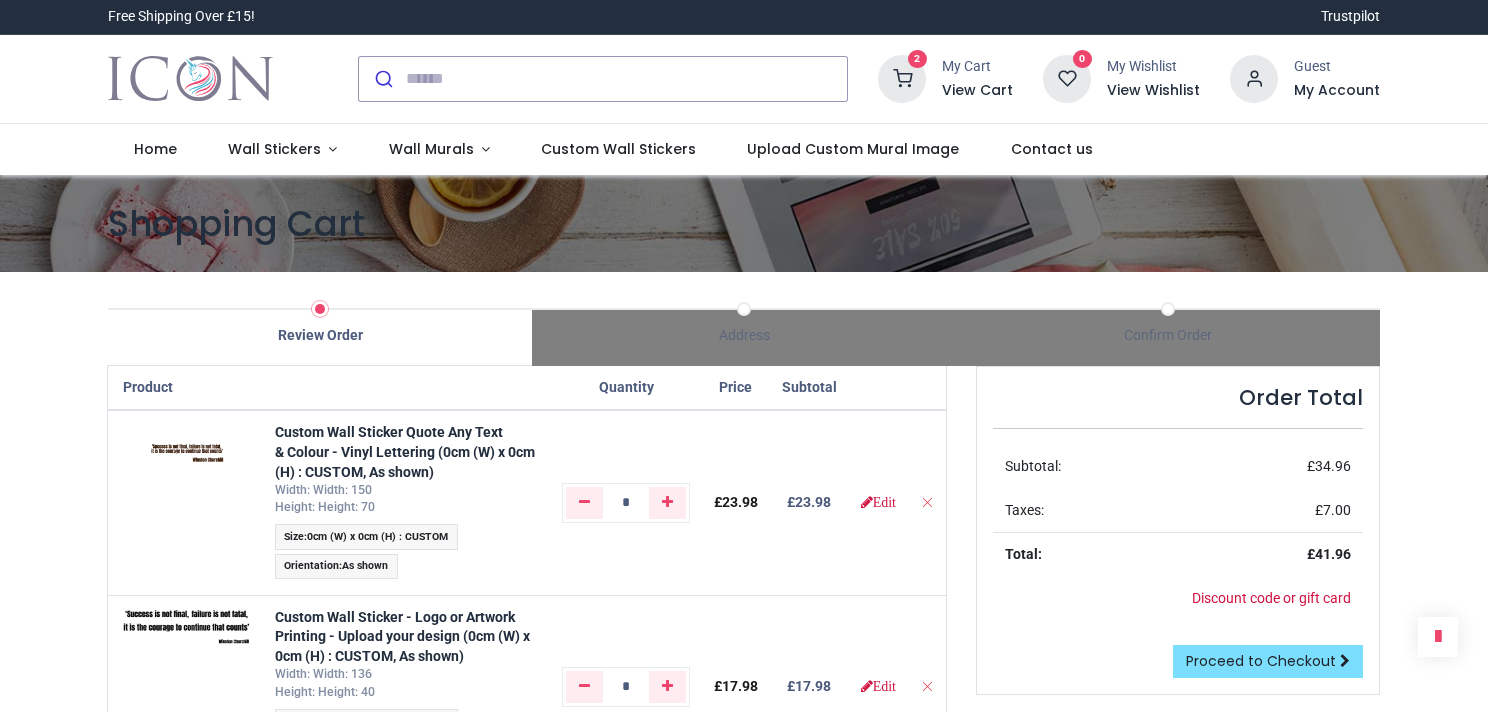 scroll, scrollTop: 0, scrollLeft: 0, axis: both 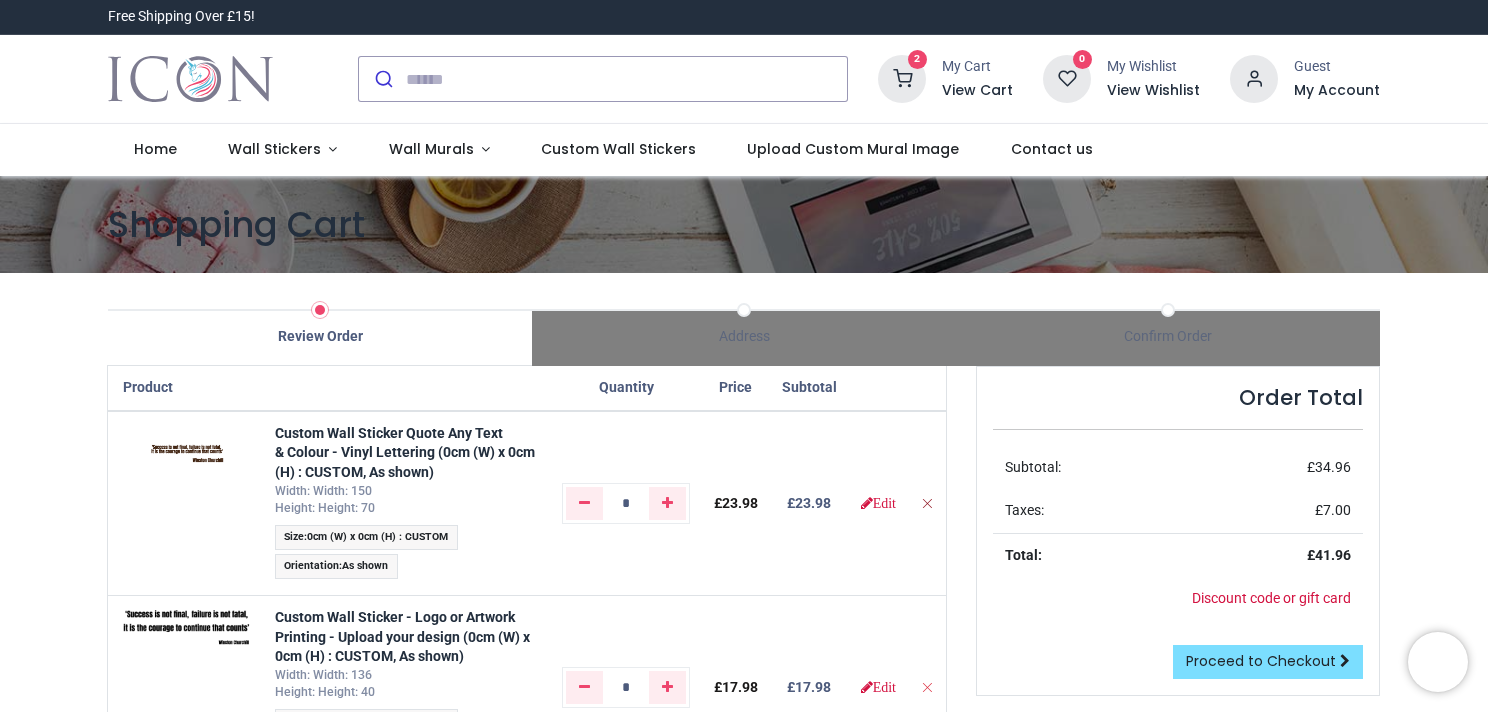 click at bounding box center [927, 503] 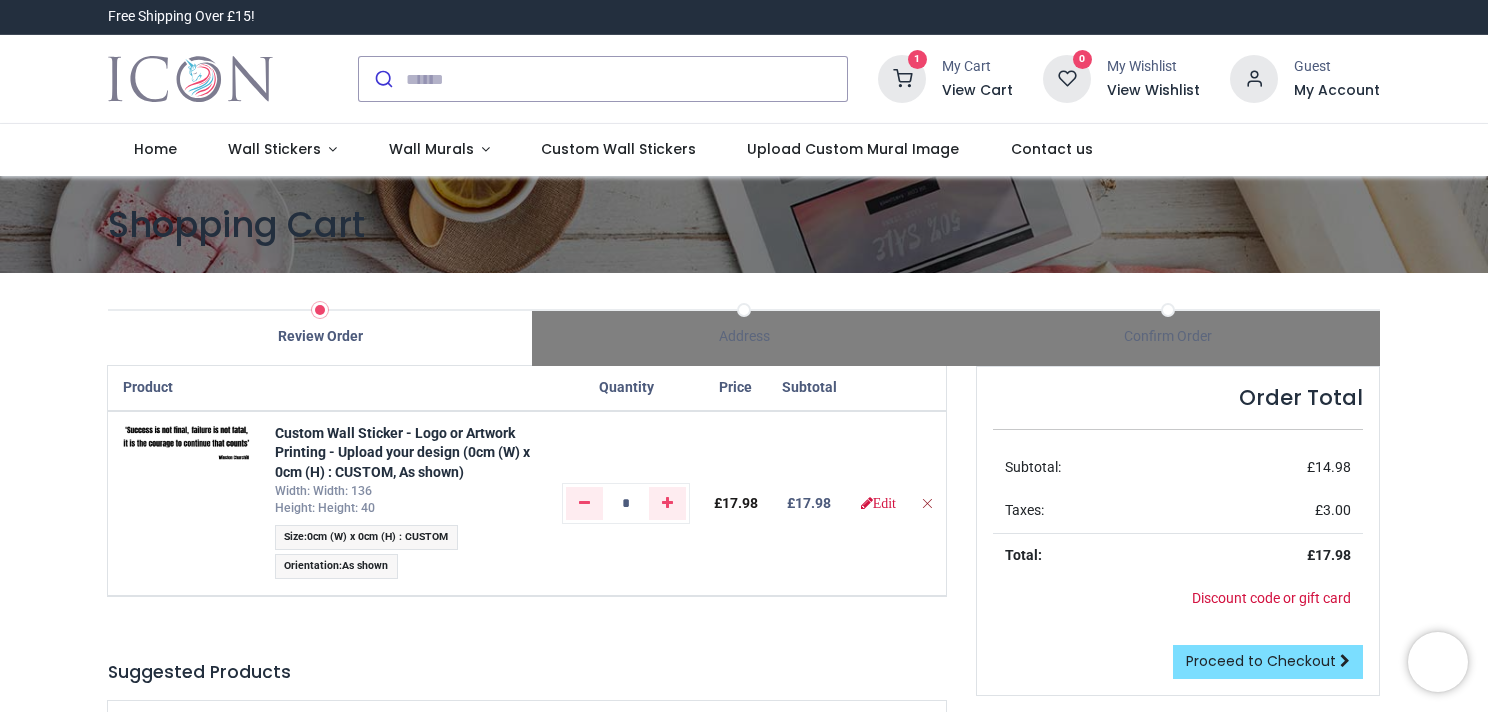 click at bounding box center (927, 503) 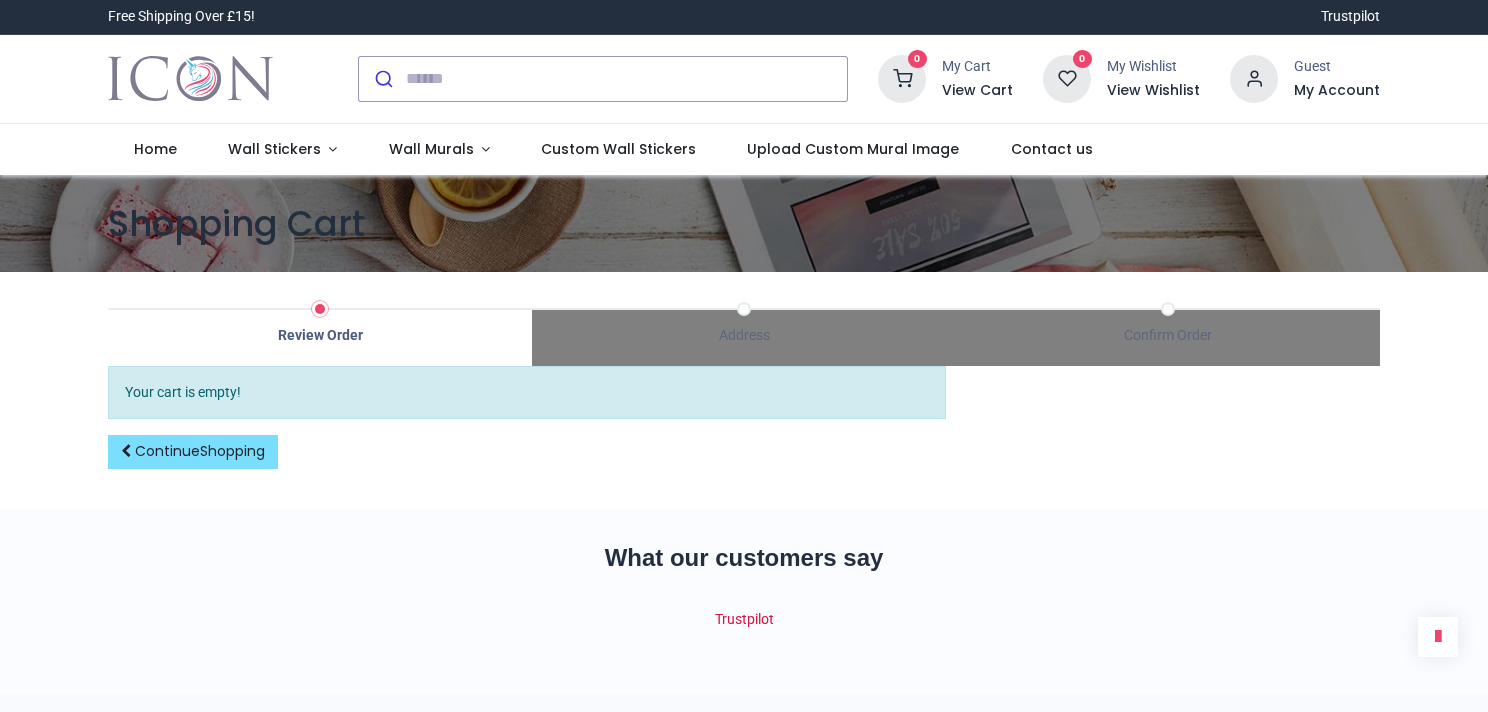 scroll, scrollTop: 0, scrollLeft: 0, axis: both 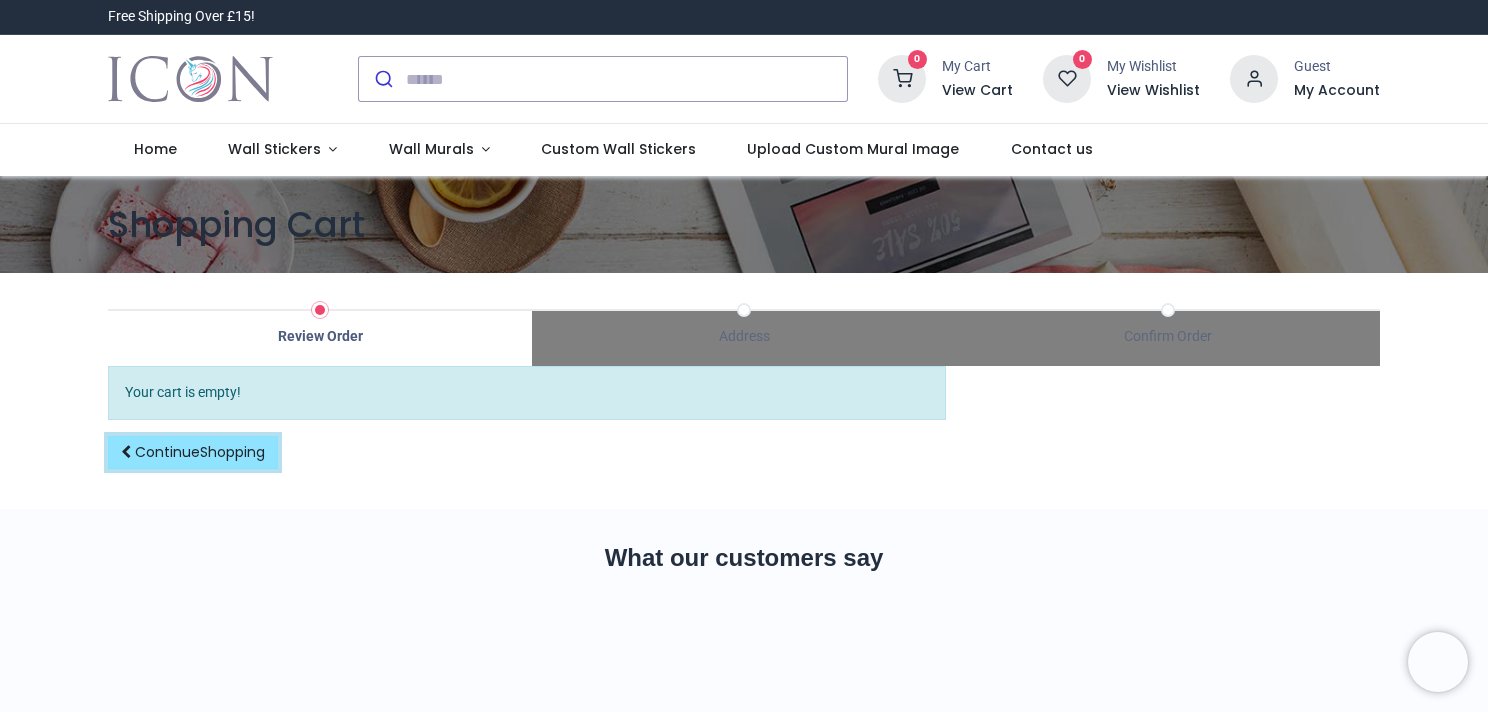 click on "Continue  Shopping" at bounding box center (200, 452) 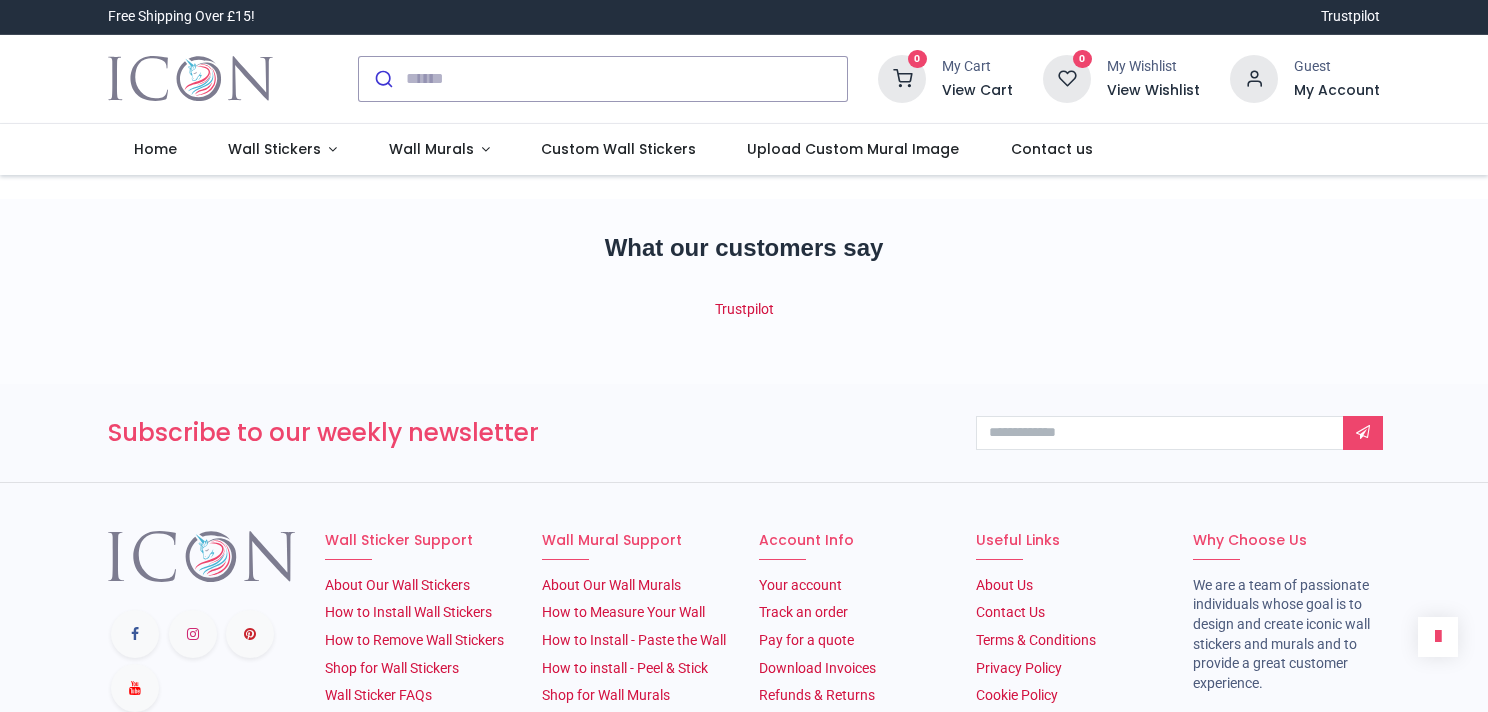scroll, scrollTop: 0, scrollLeft: 0, axis: both 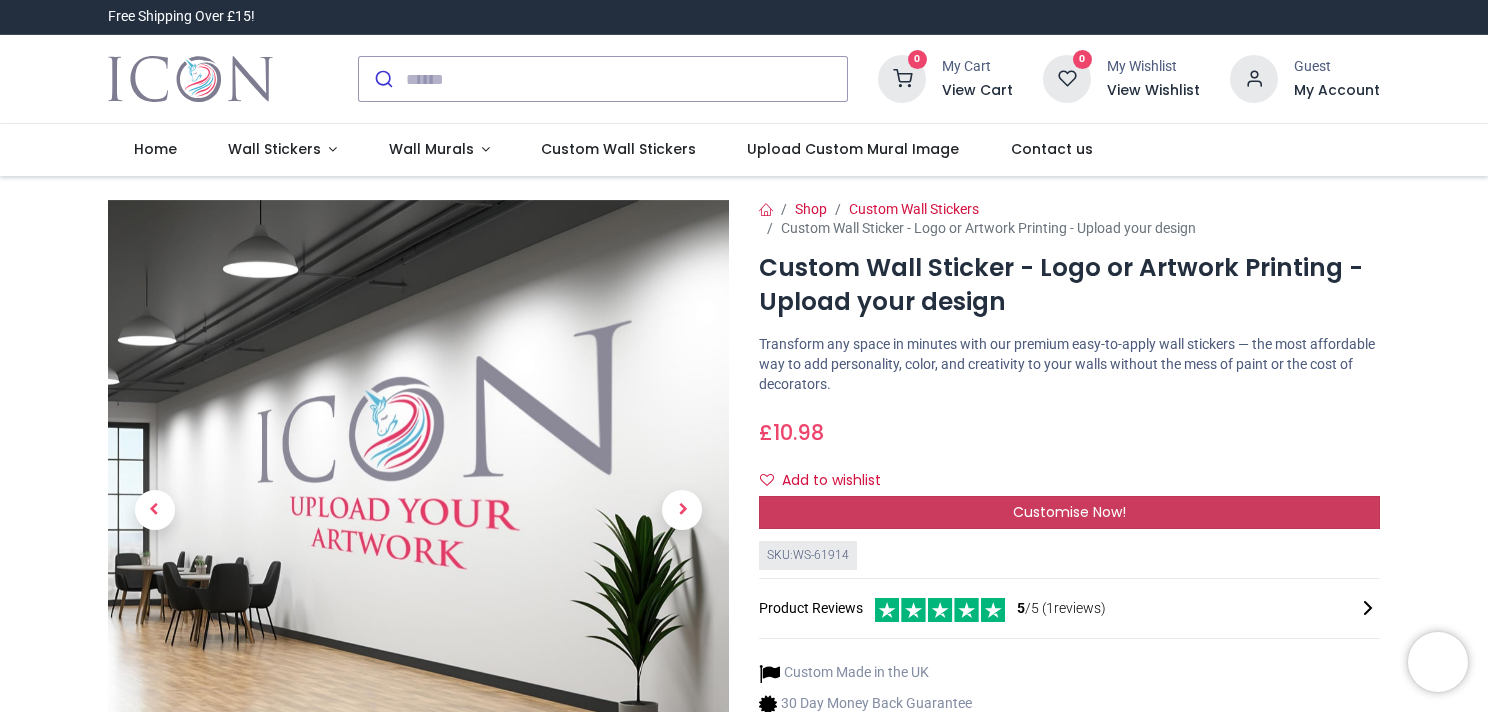 click on "Customise Now!" at bounding box center [1069, 512] 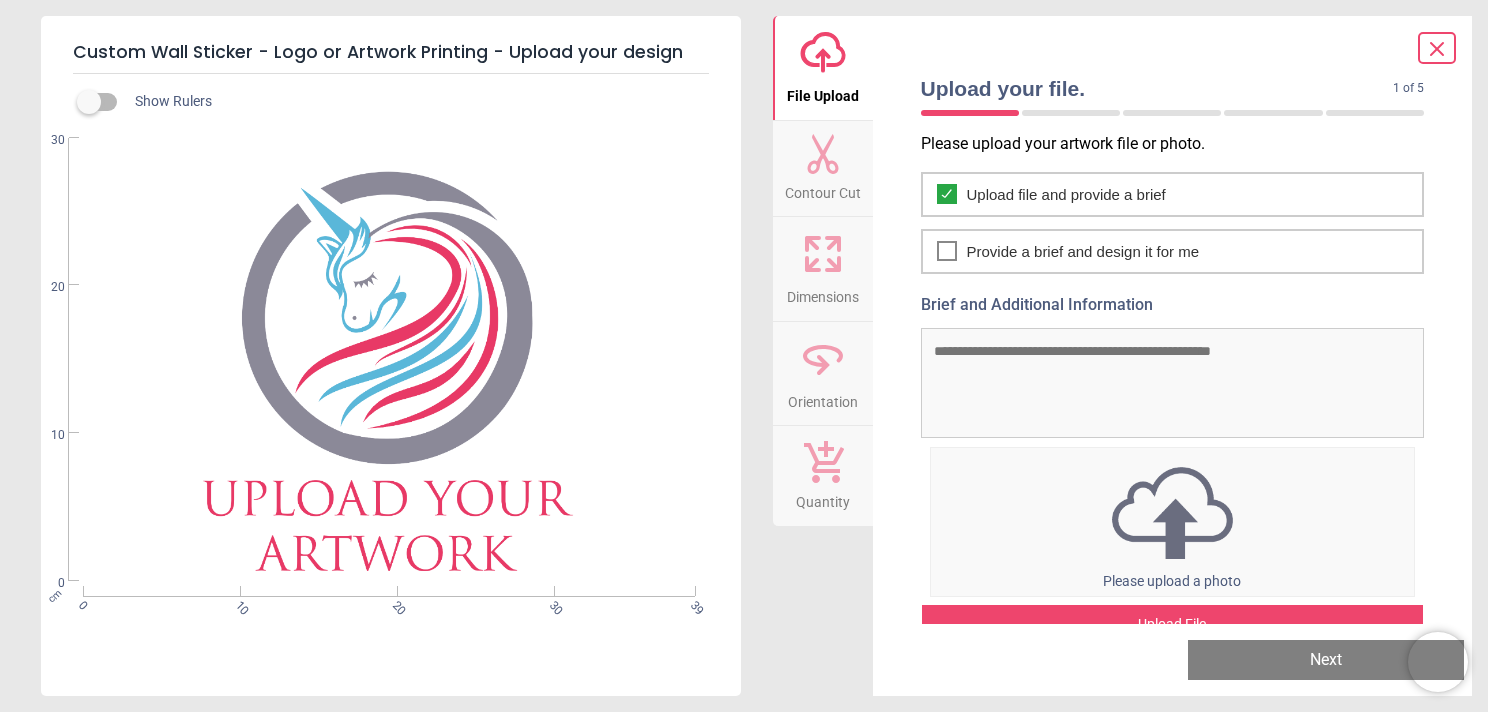click at bounding box center [1173, 513] 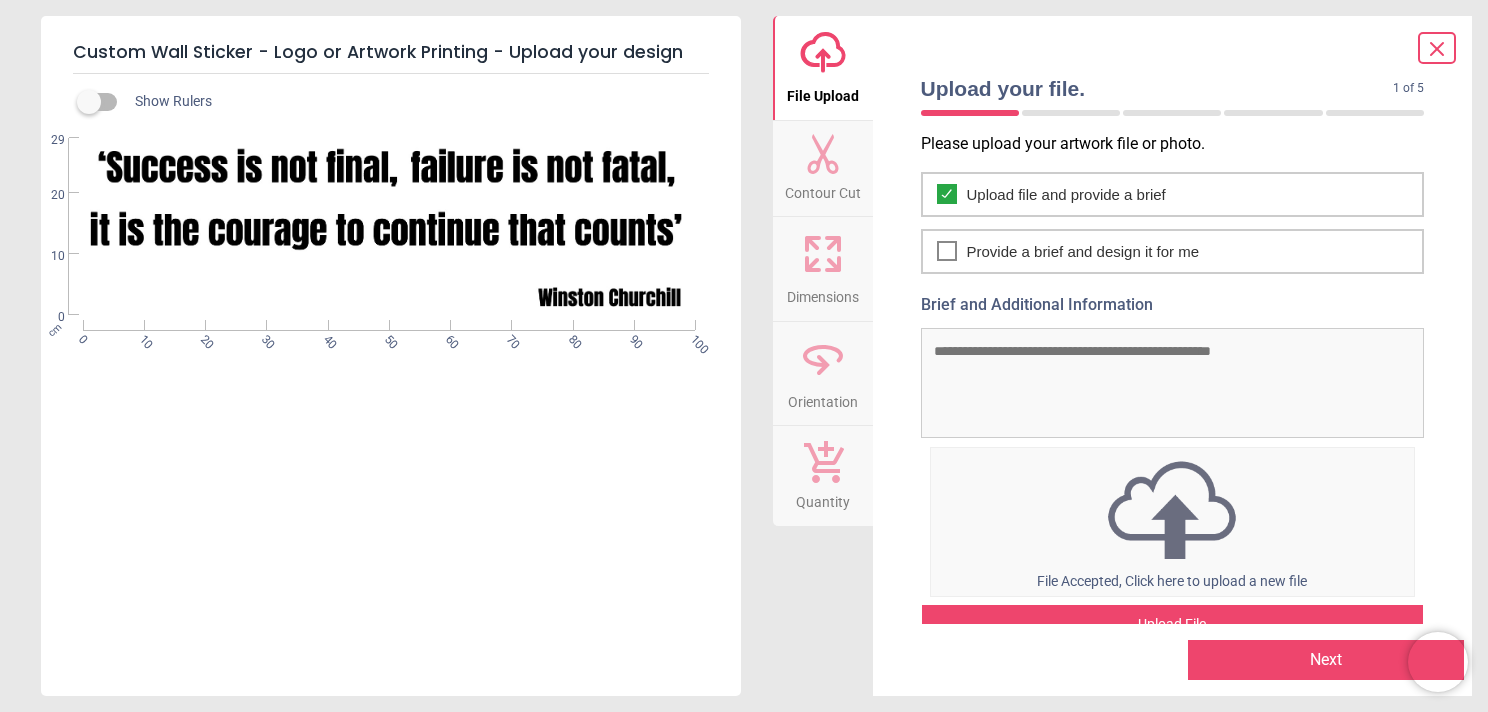 click on "Preview Next Next" at bounding box center (1173, 660) 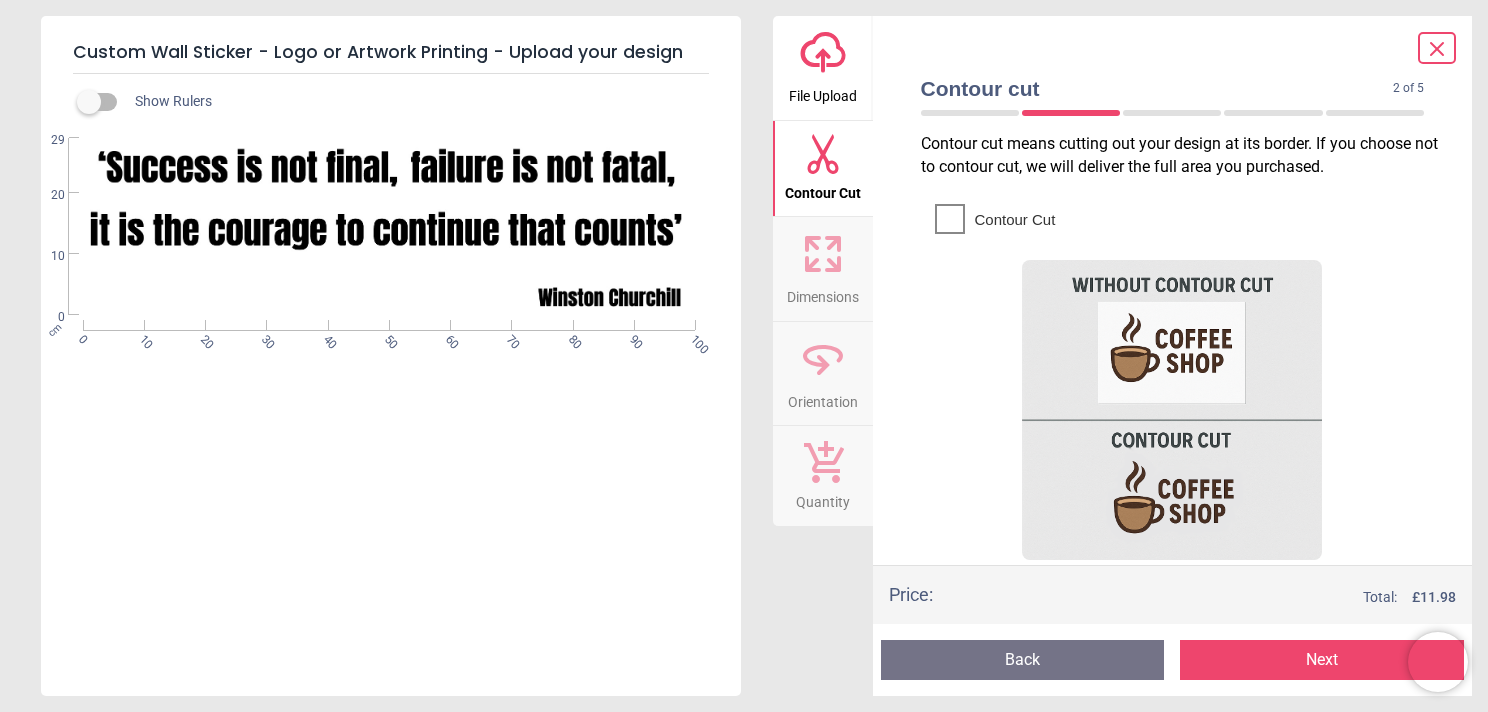 click 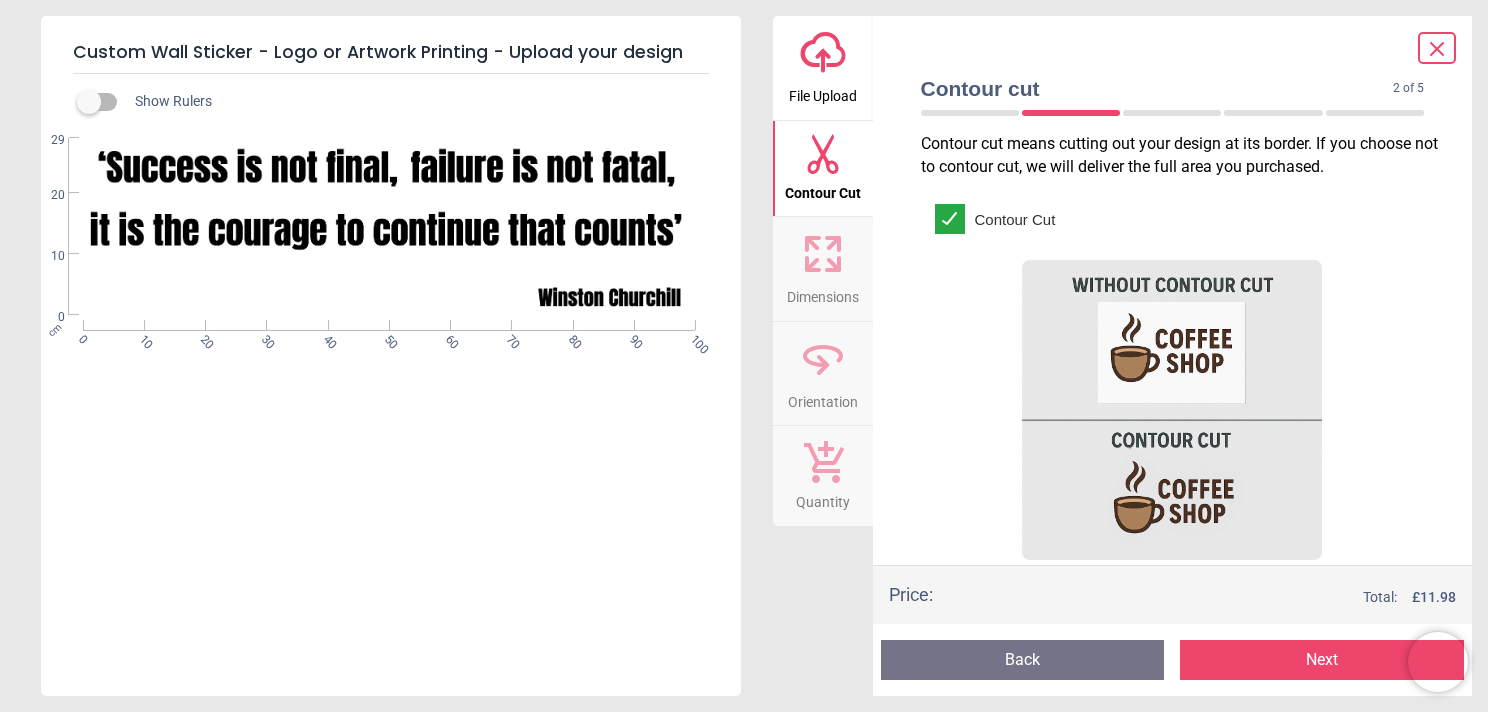 click 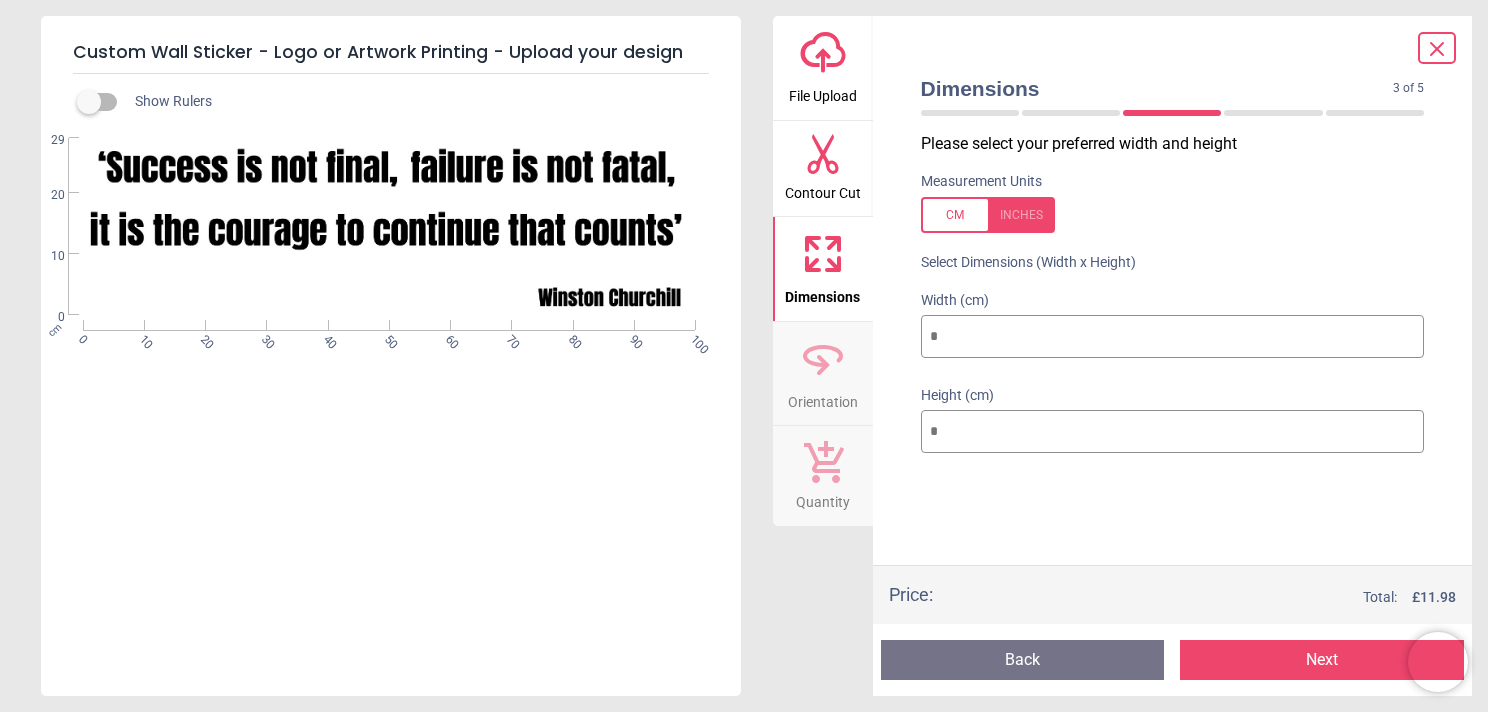 click on "Orientation" at bounding box center [823, 398] 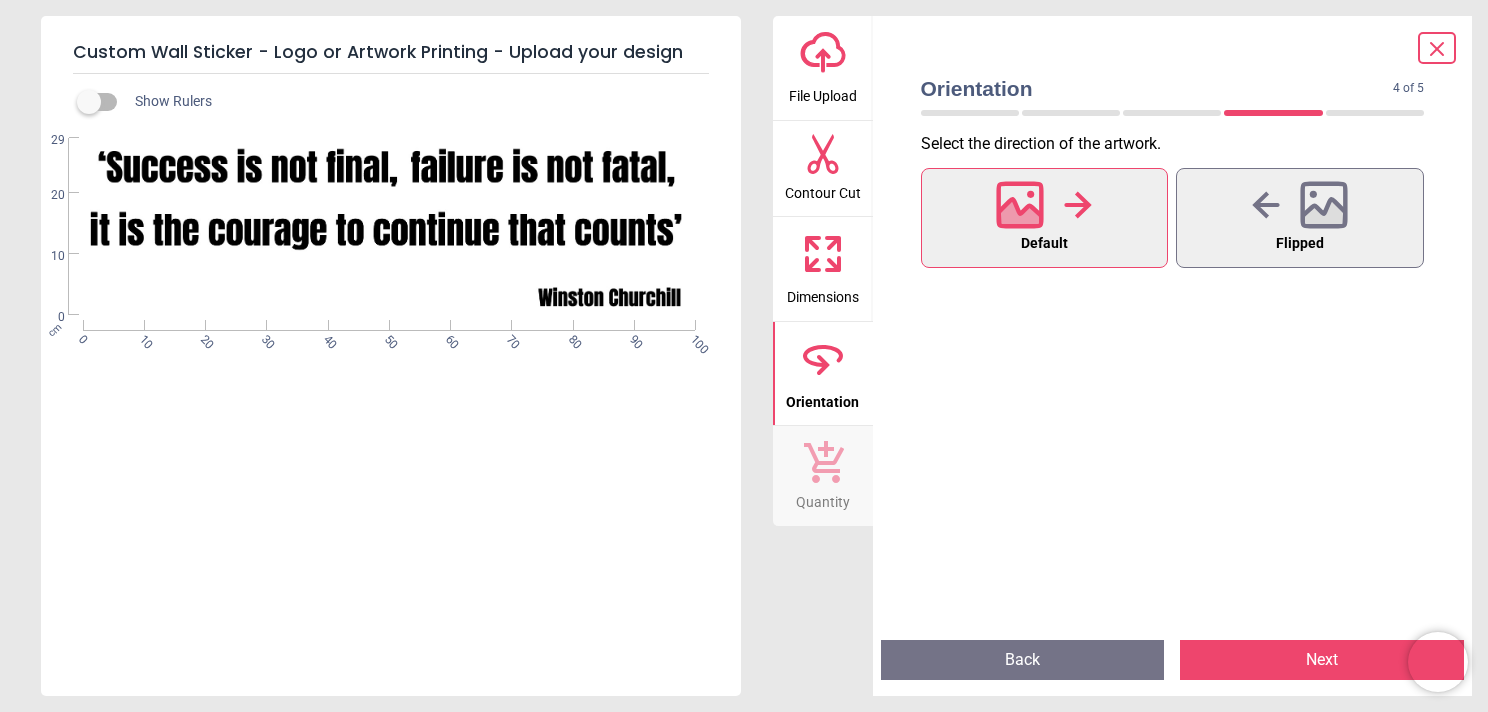 click on "Next" at bounding box center (1322, 660) 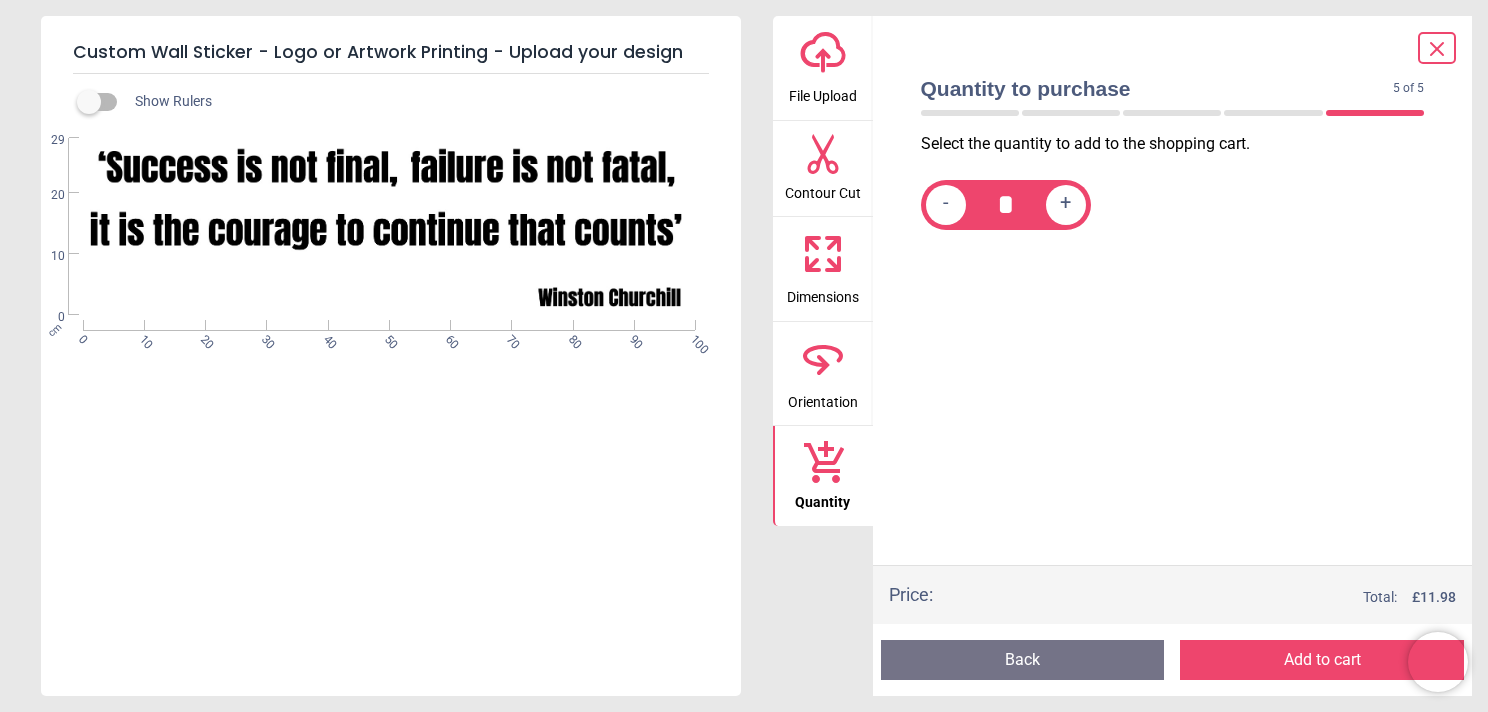 click 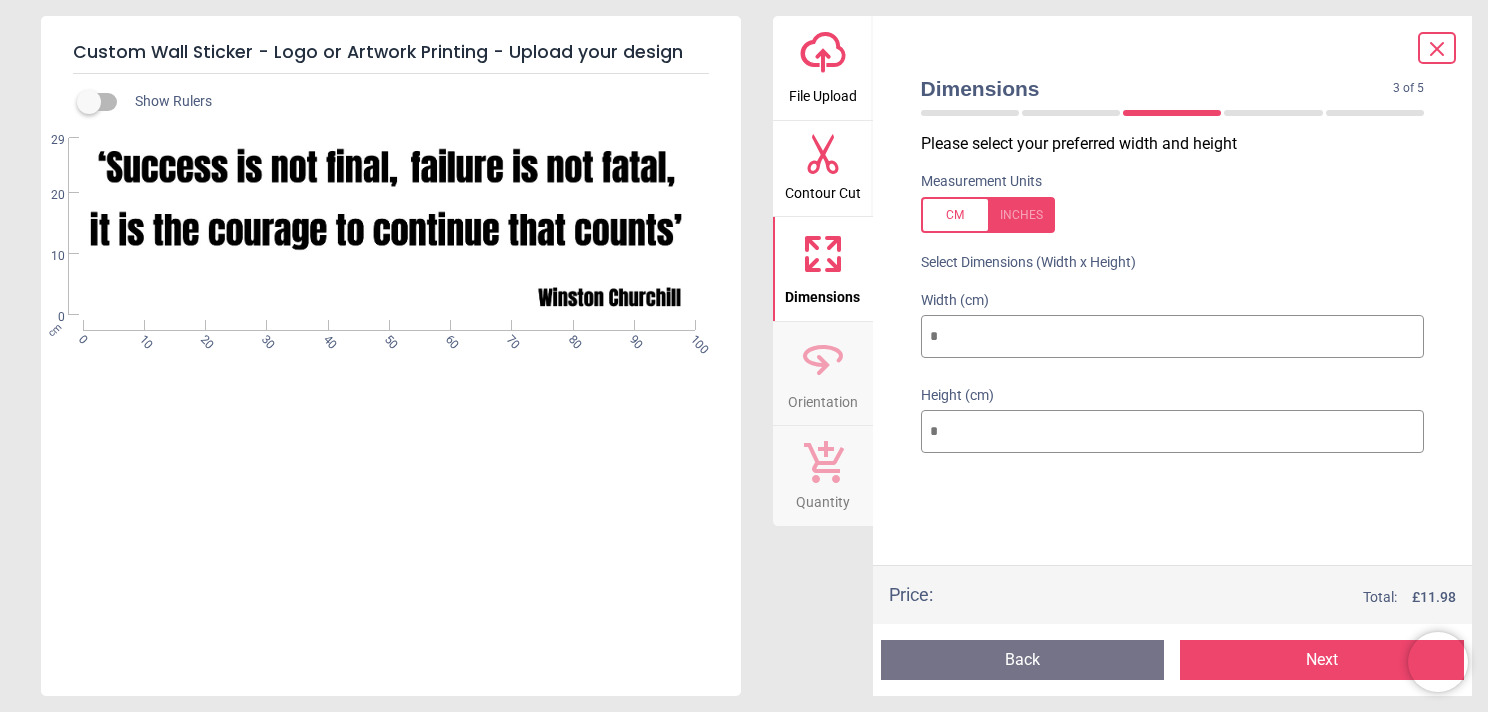 drag, startPoint x: 971, startPoint y: 429, endPoint x: 920, endPoint y: 428, distance: 51.009804 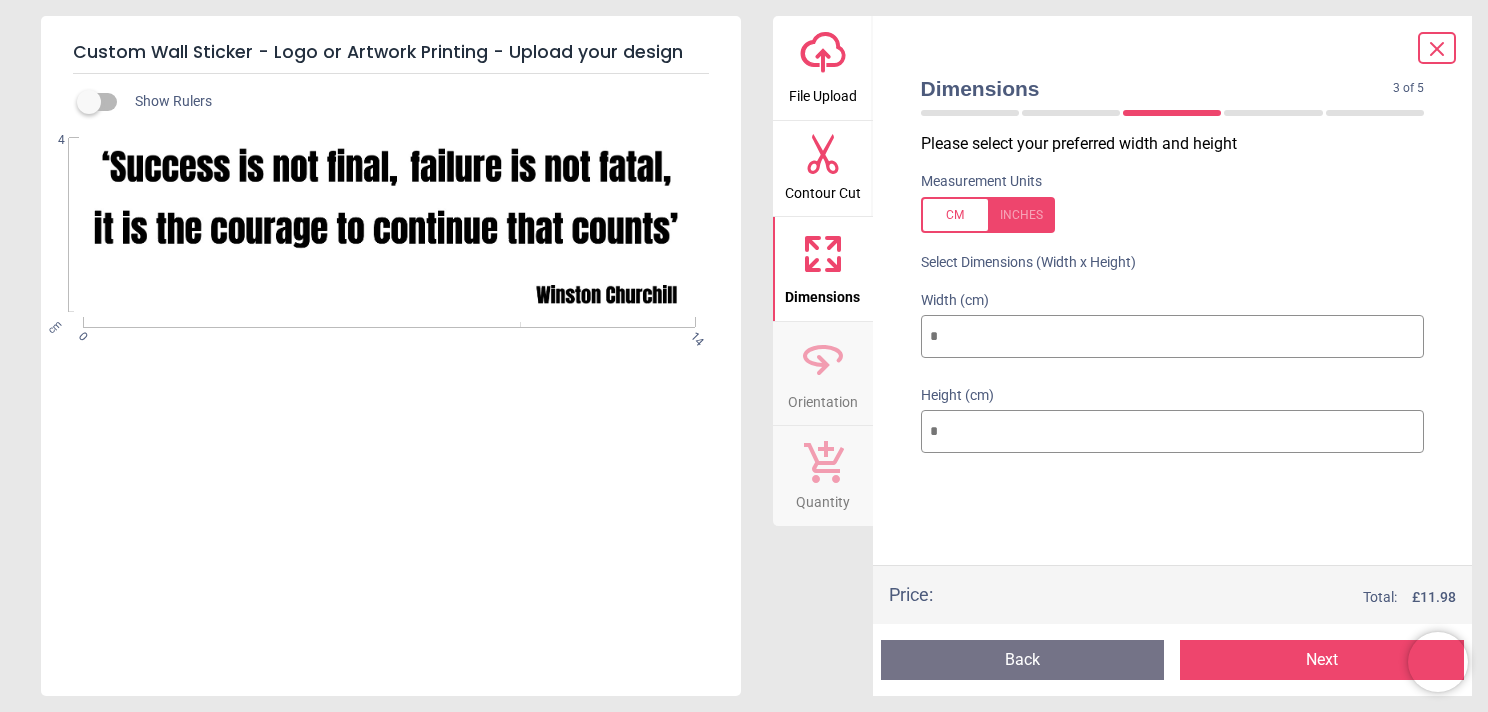 type on "**" 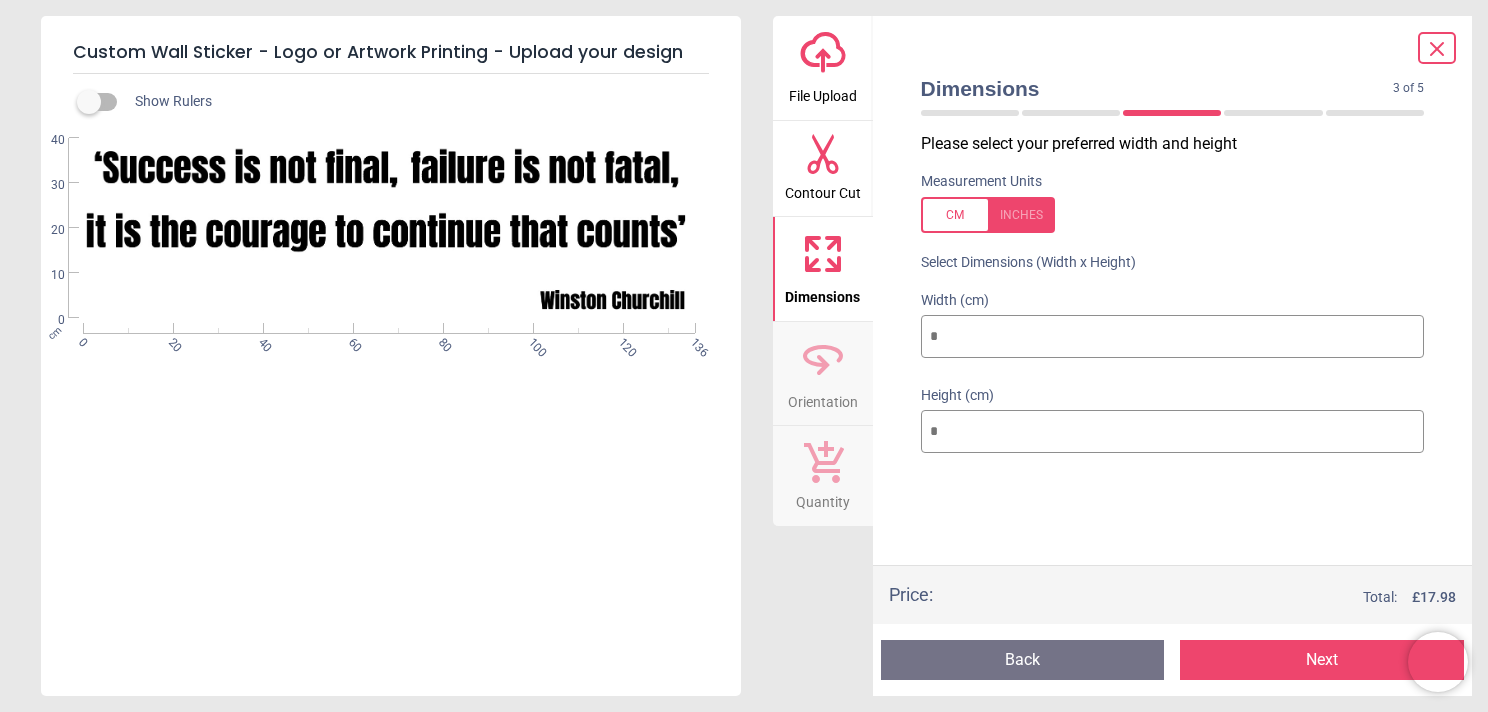 type on "**" 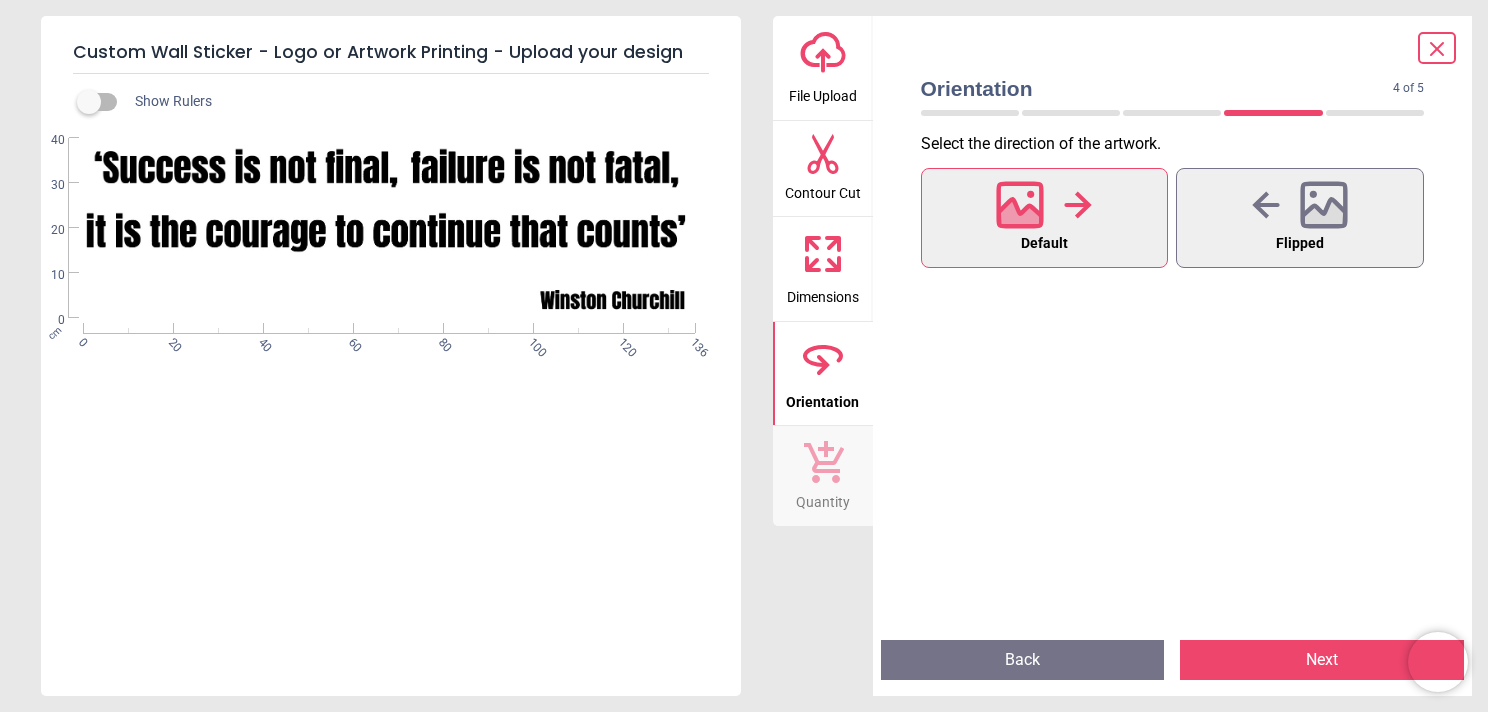 click on "Next" at bounding box center [1322, 660] 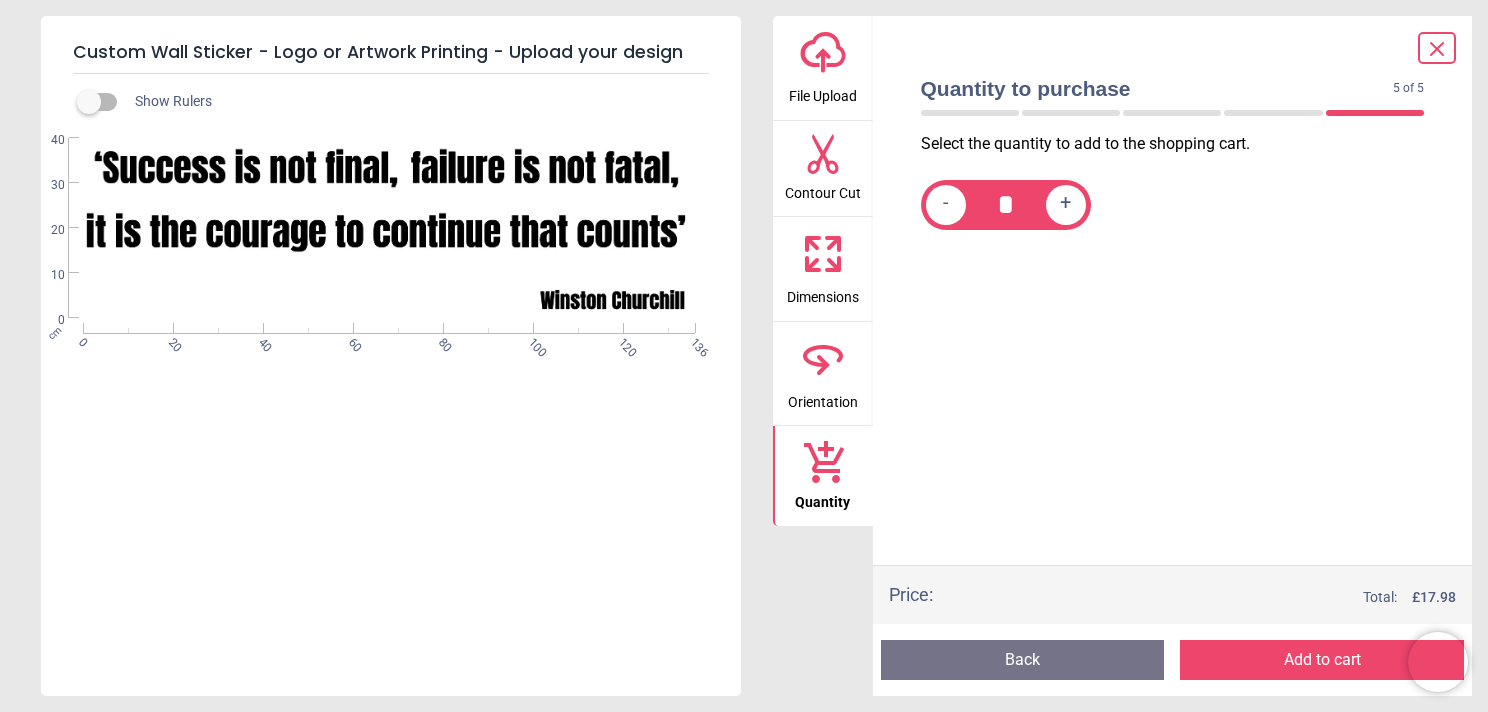 click on "Add to cart" at bounding box center [1322, 660] 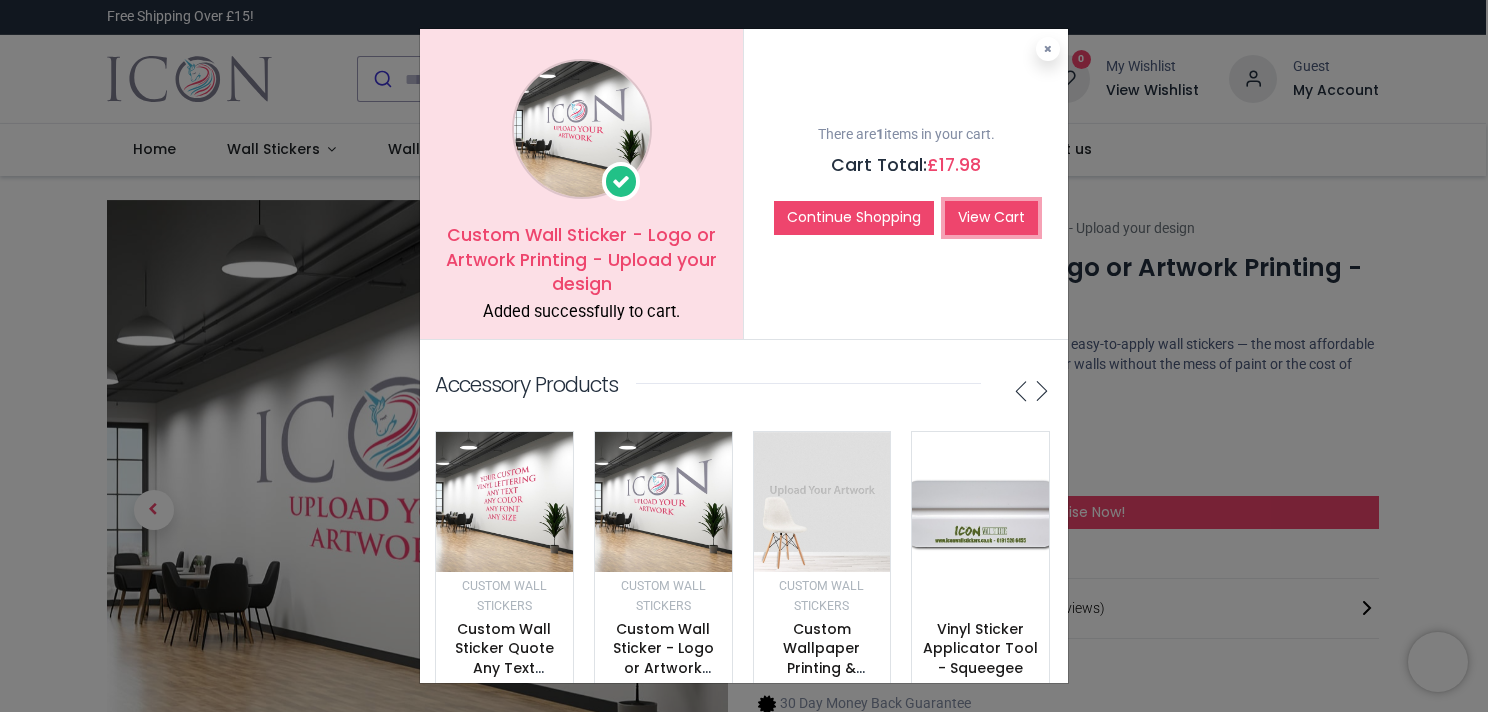 click on "View Cart" at bounding box center (991, 218) 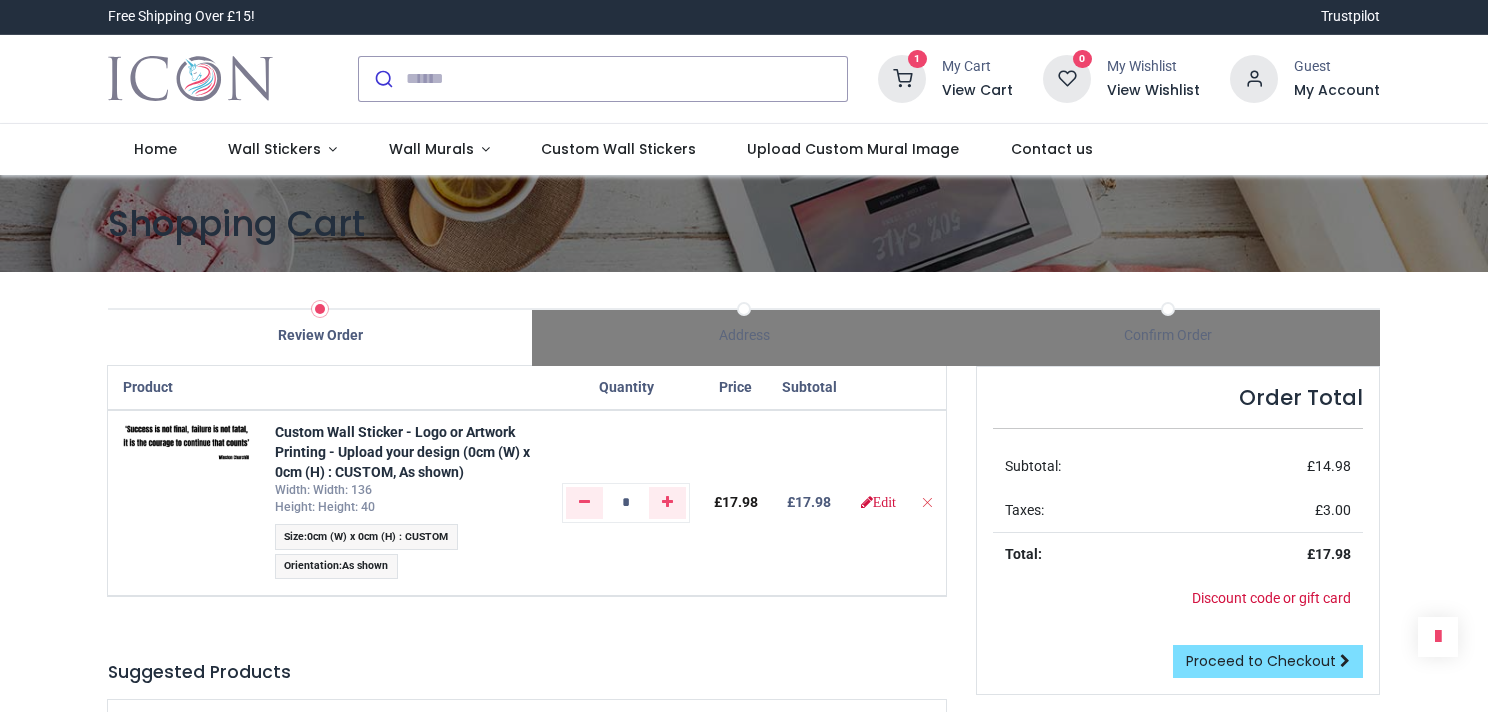 scroll, scrollTop: 0, scrollLeft: 0, axis: both 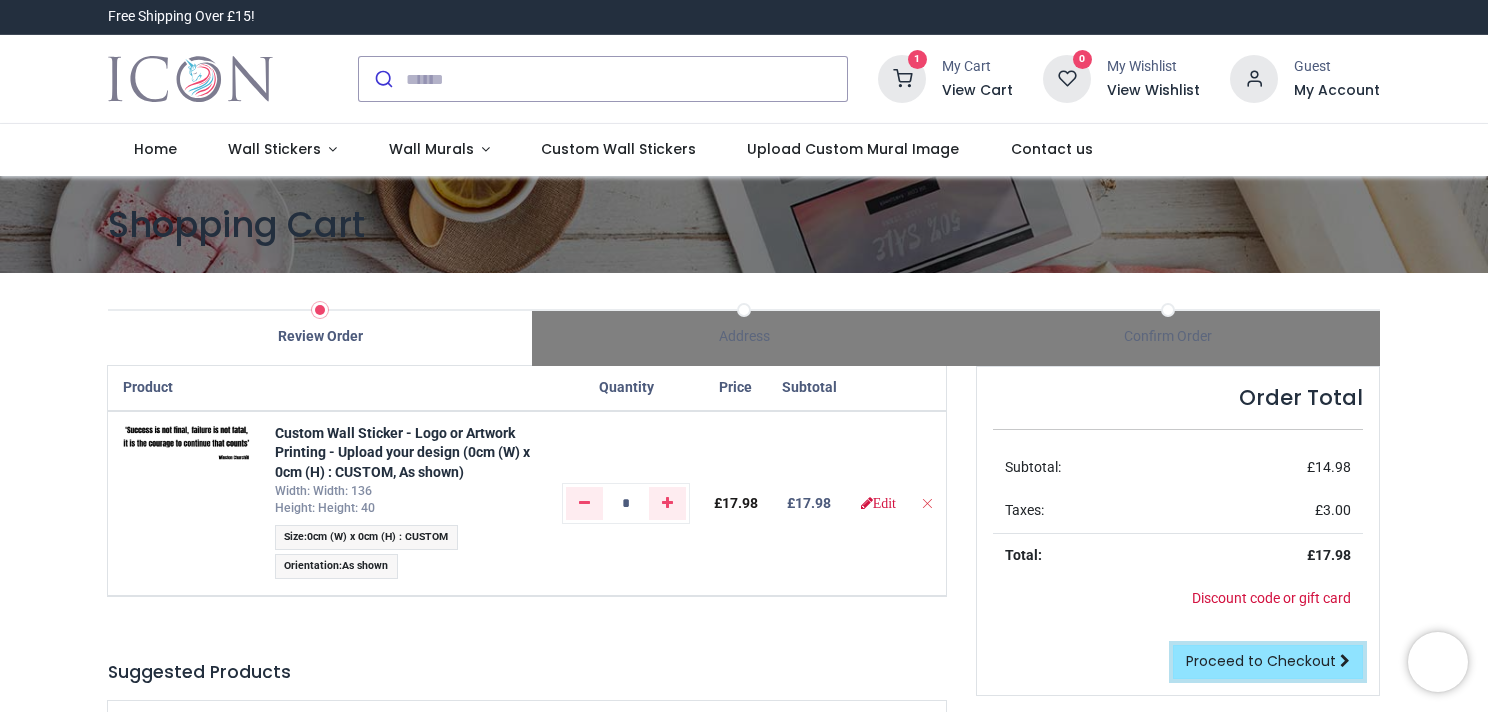 click on "Proceed to Checkout" at bounding box center (1261, 661) 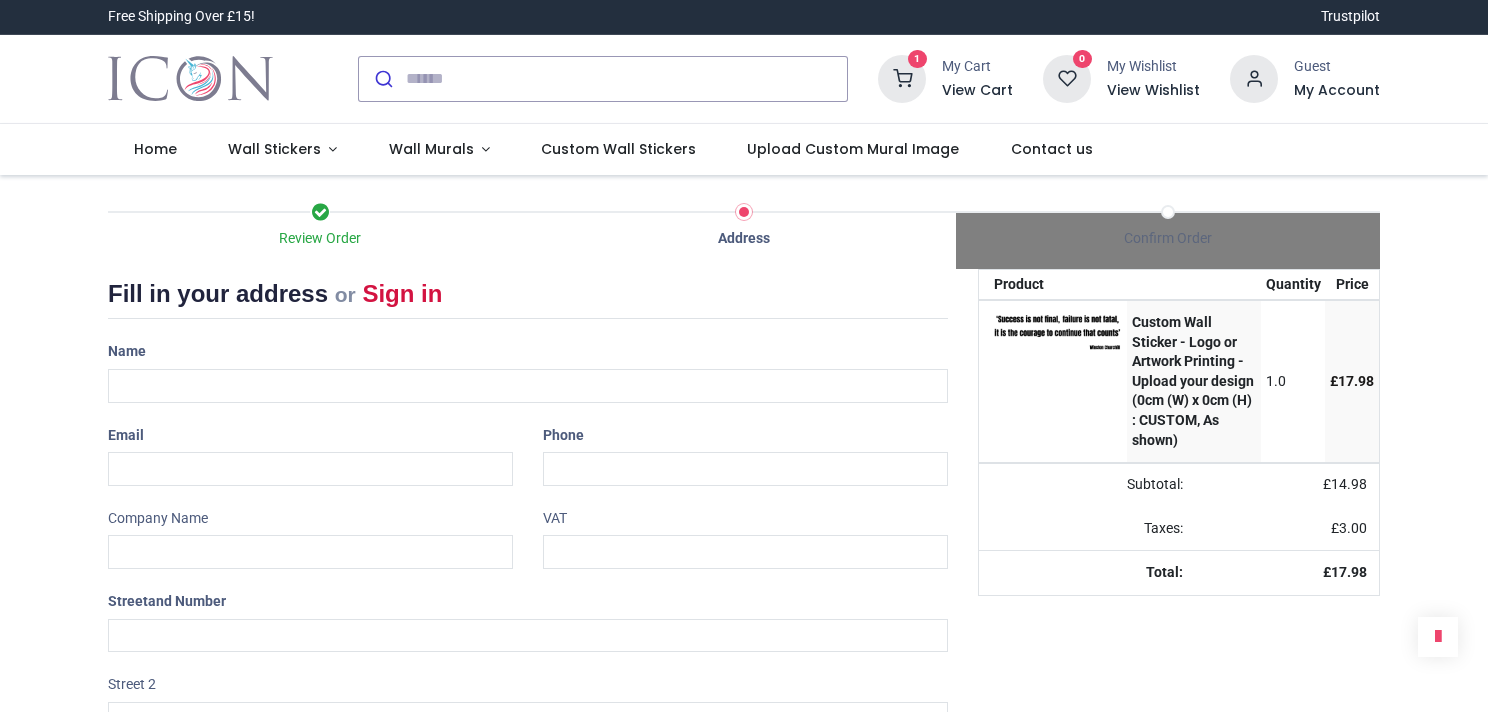 scroll, scrollTop: 0, scrollLeft: 0, axis: both 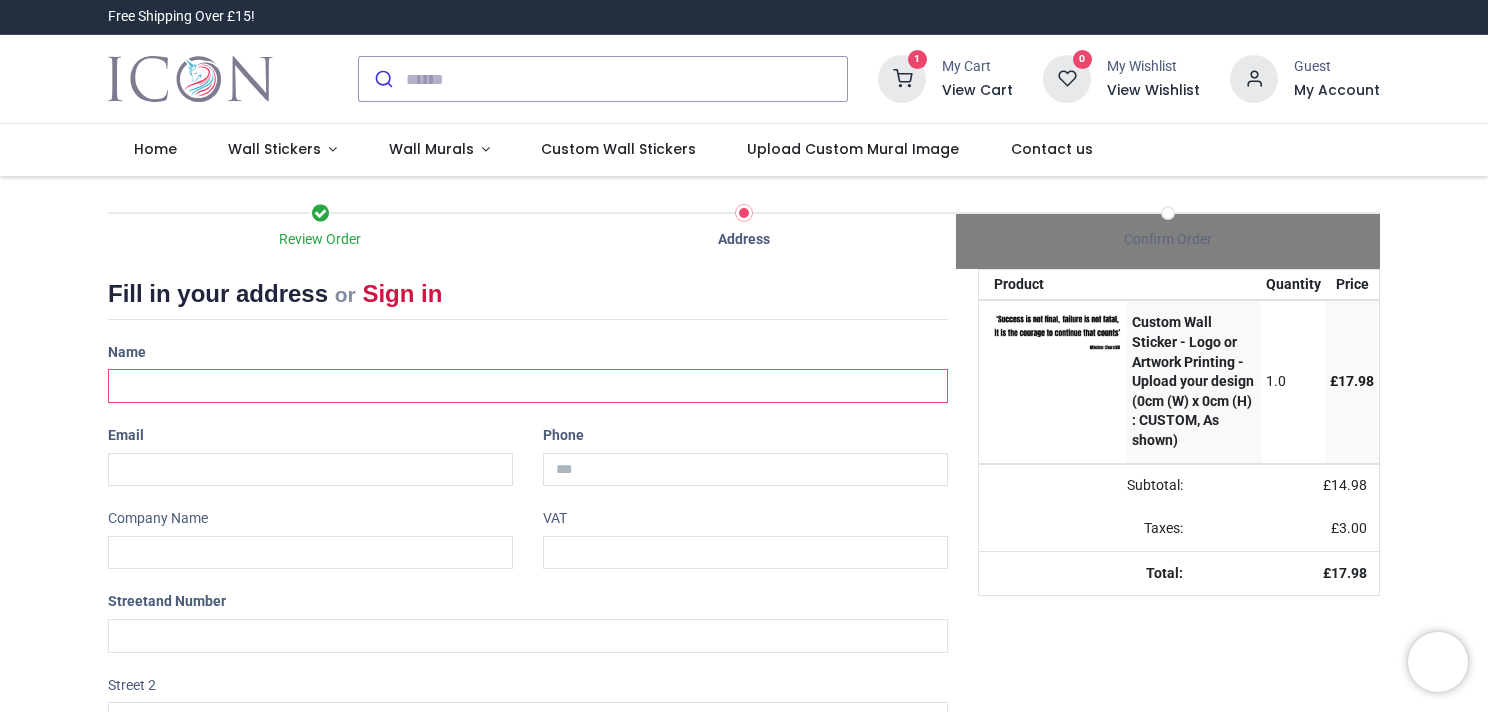 click at bounding box center [528, 386] 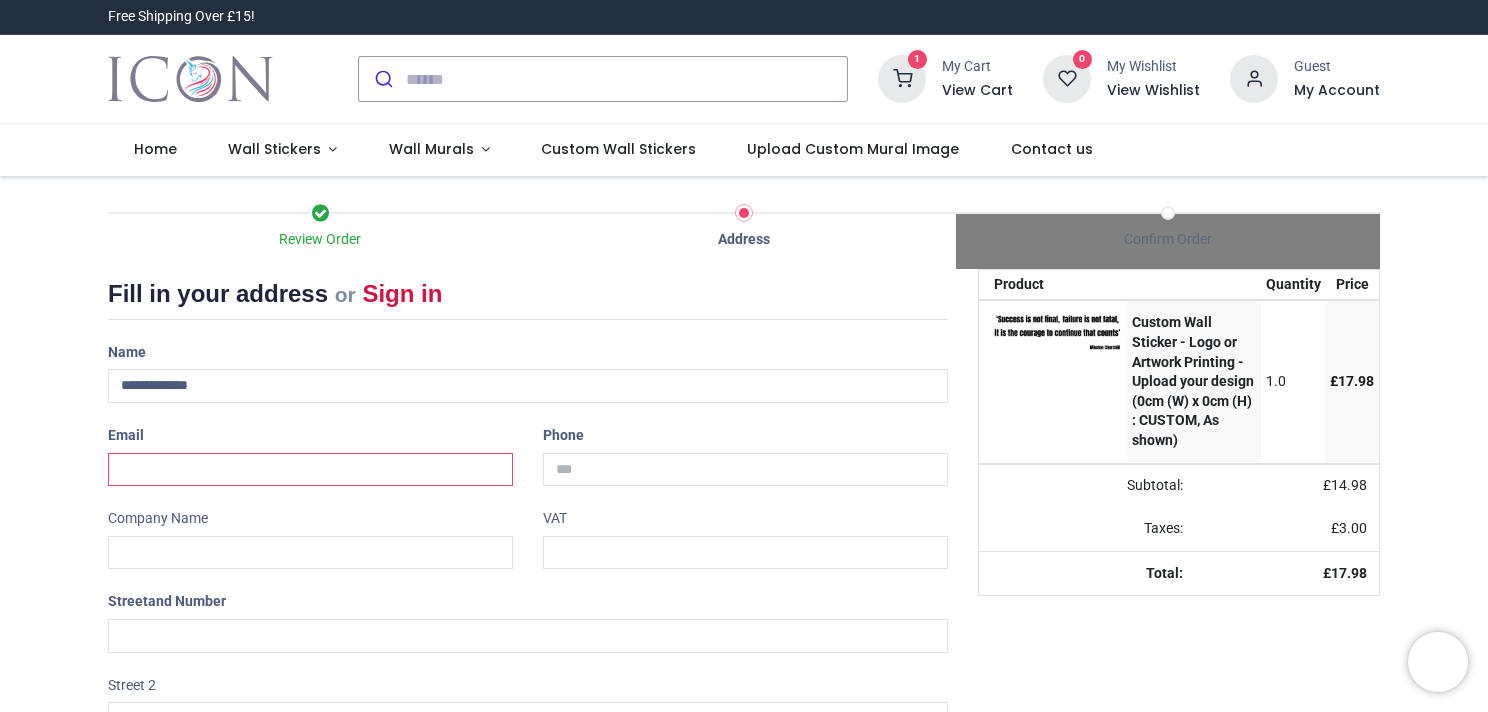 type on "**********" 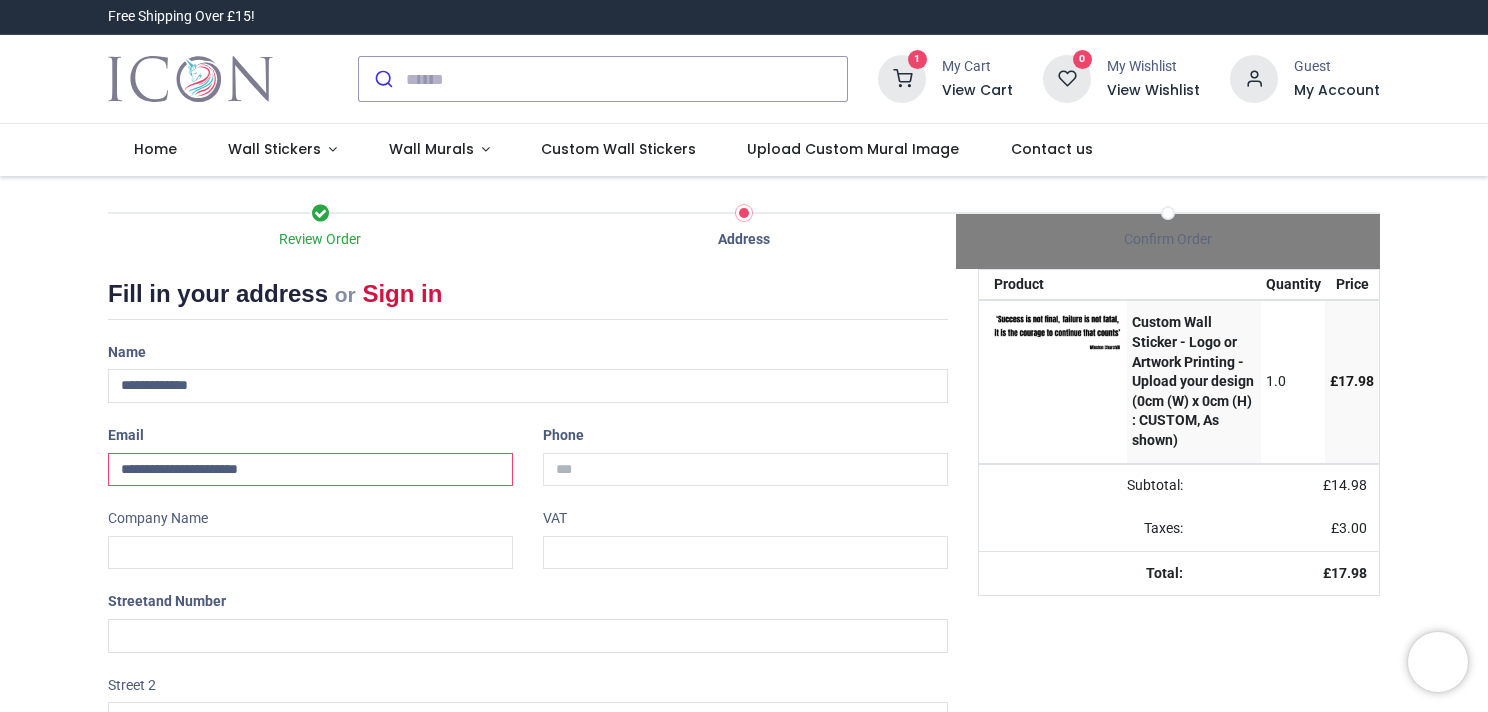 type on "**********" 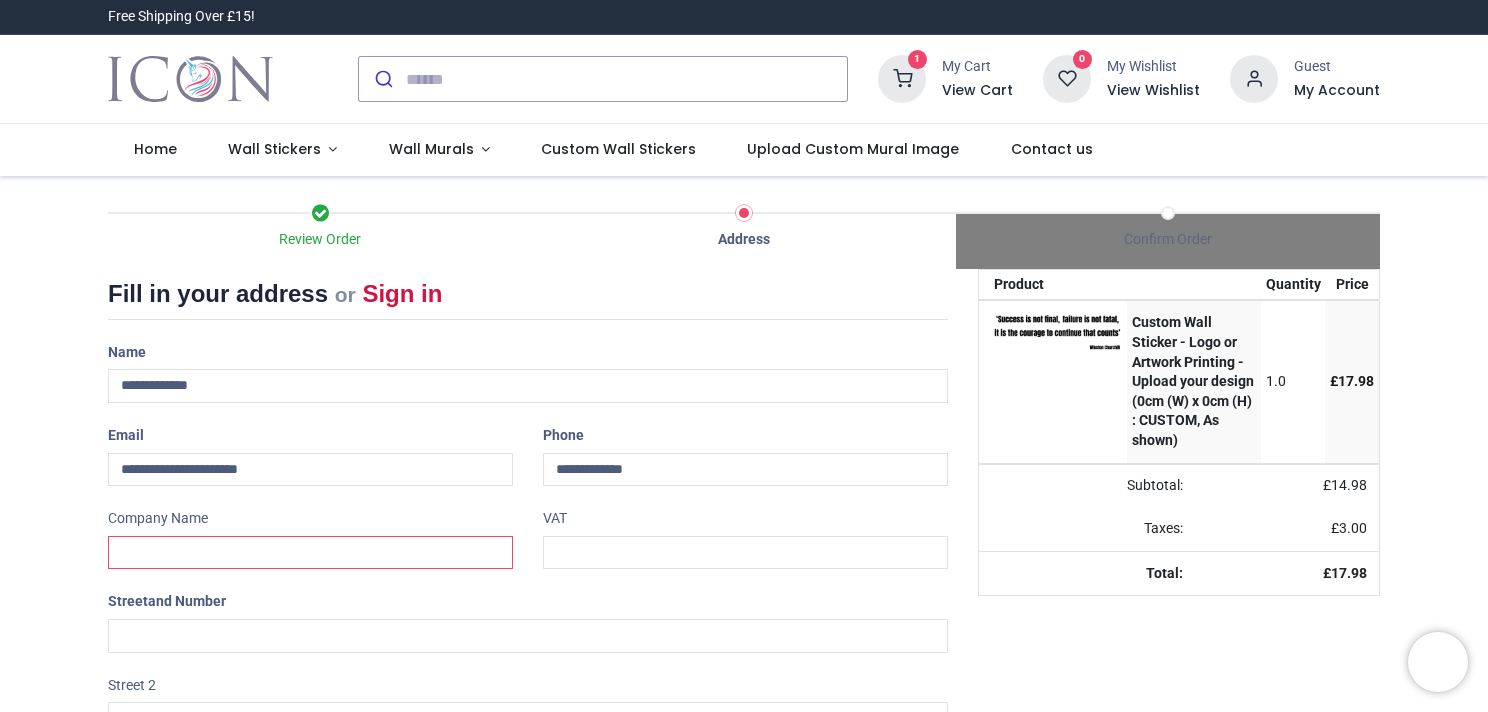type on "**********" 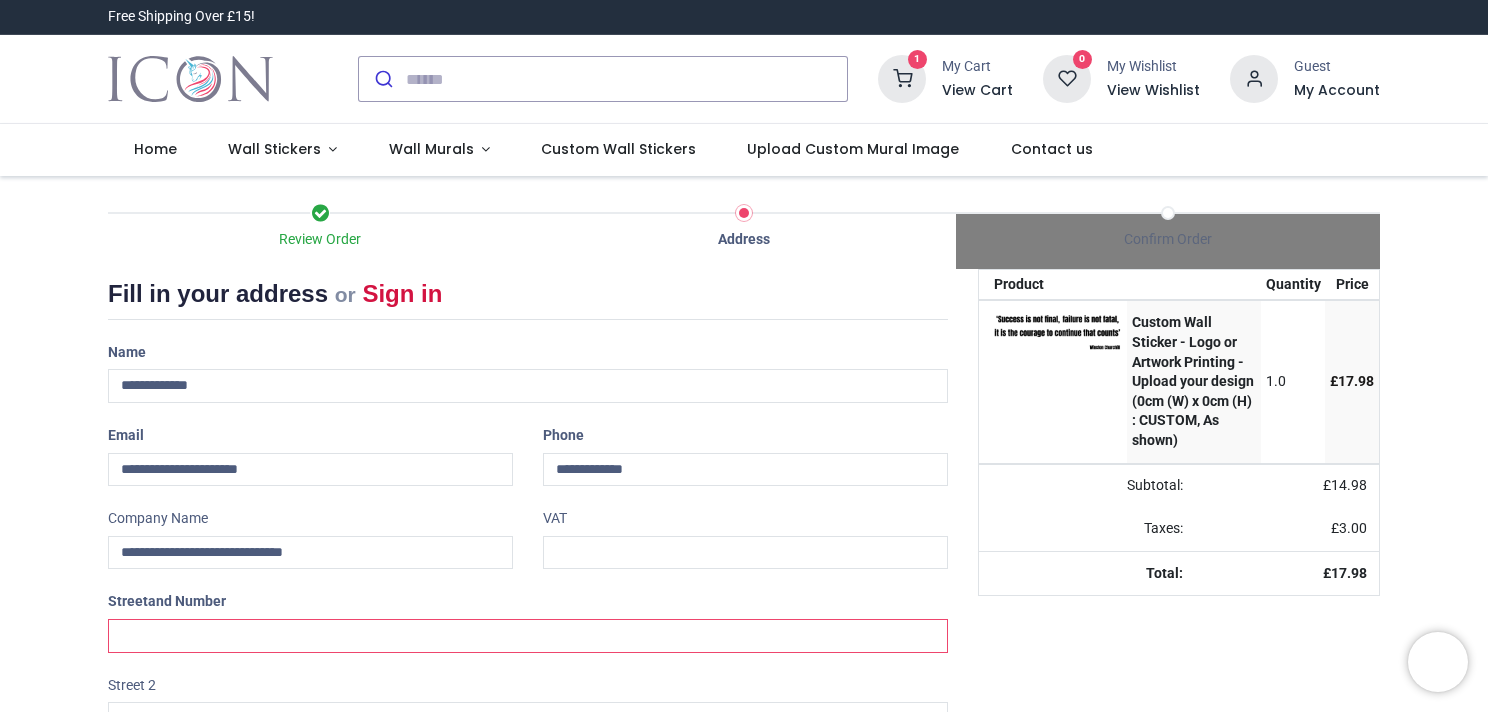 type on "**********" 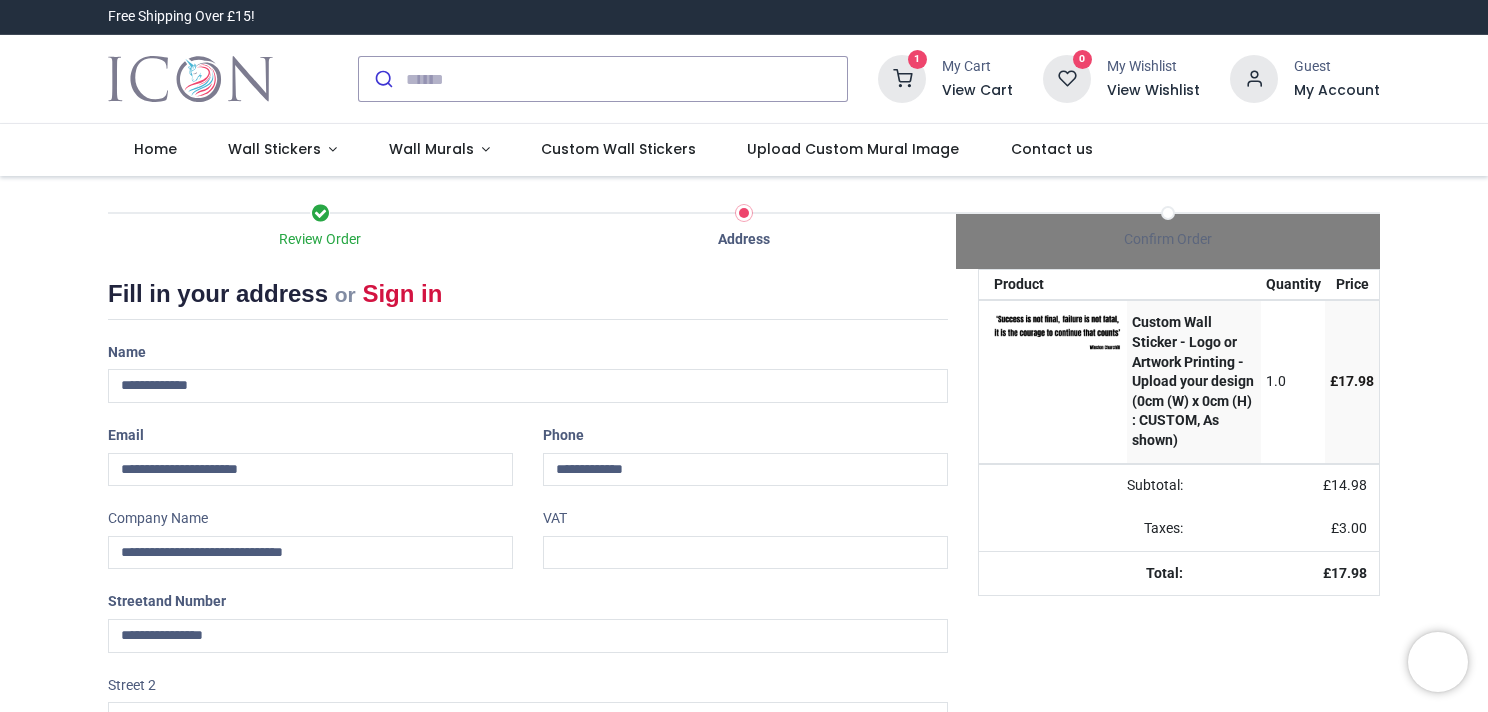 type on "********" 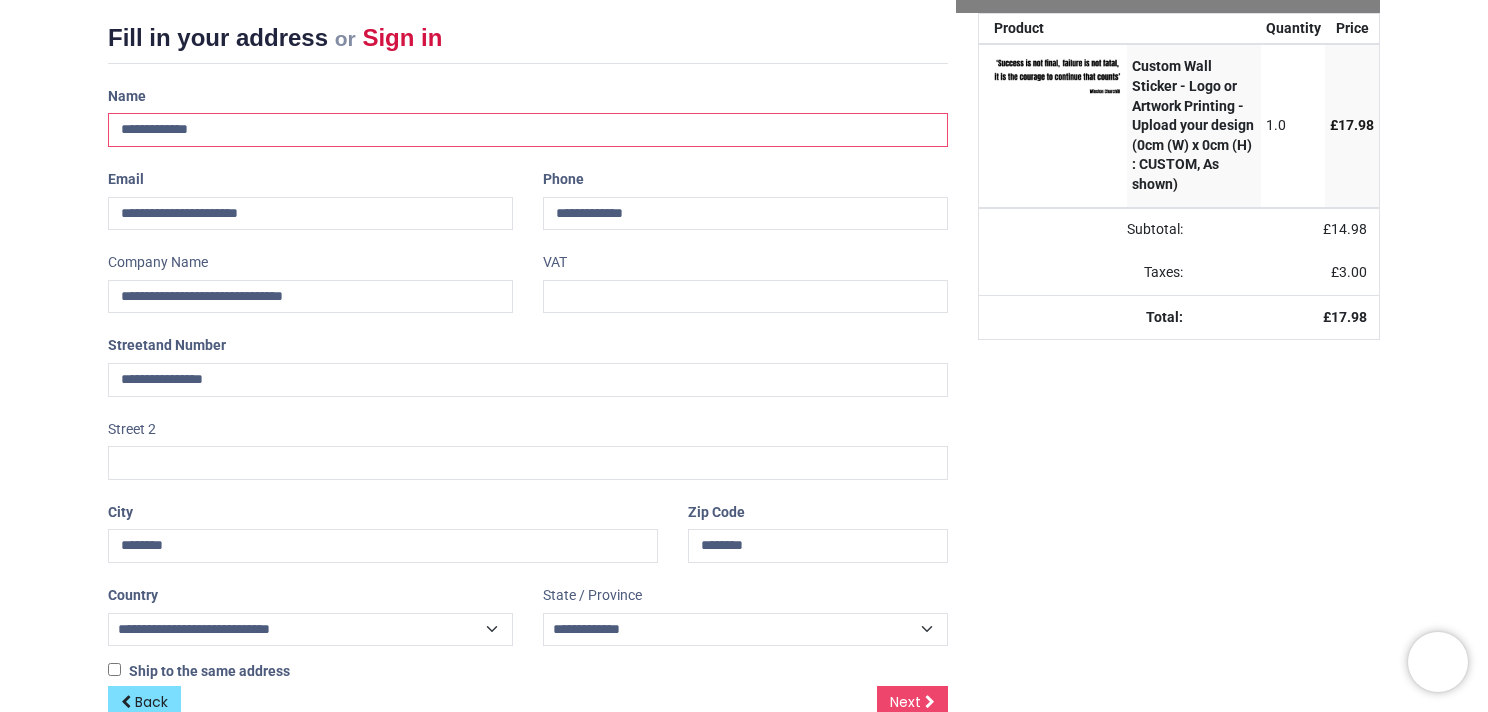 scroll, scrollTop: 300, scrollLeft: 0, axis: vertical 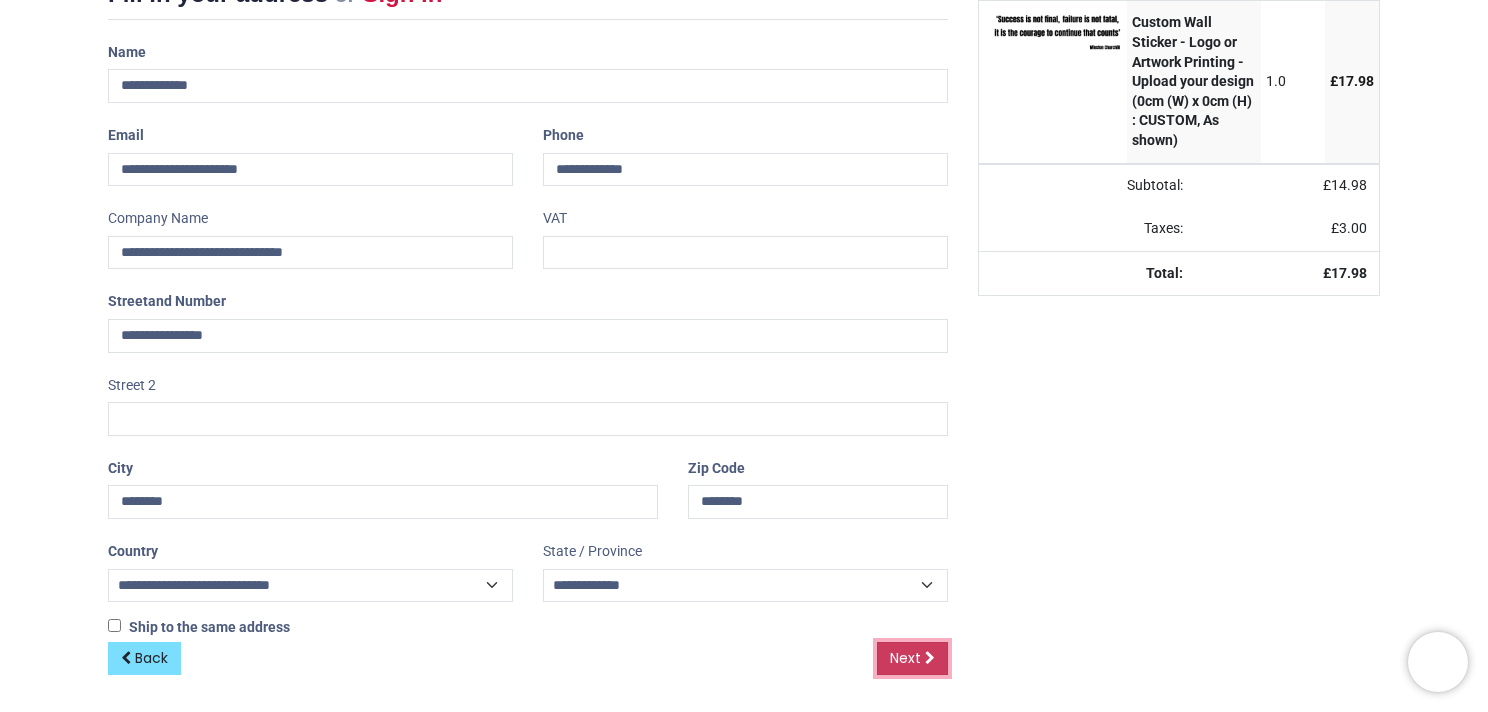 click on "Next" at bounding box center [905, 658] 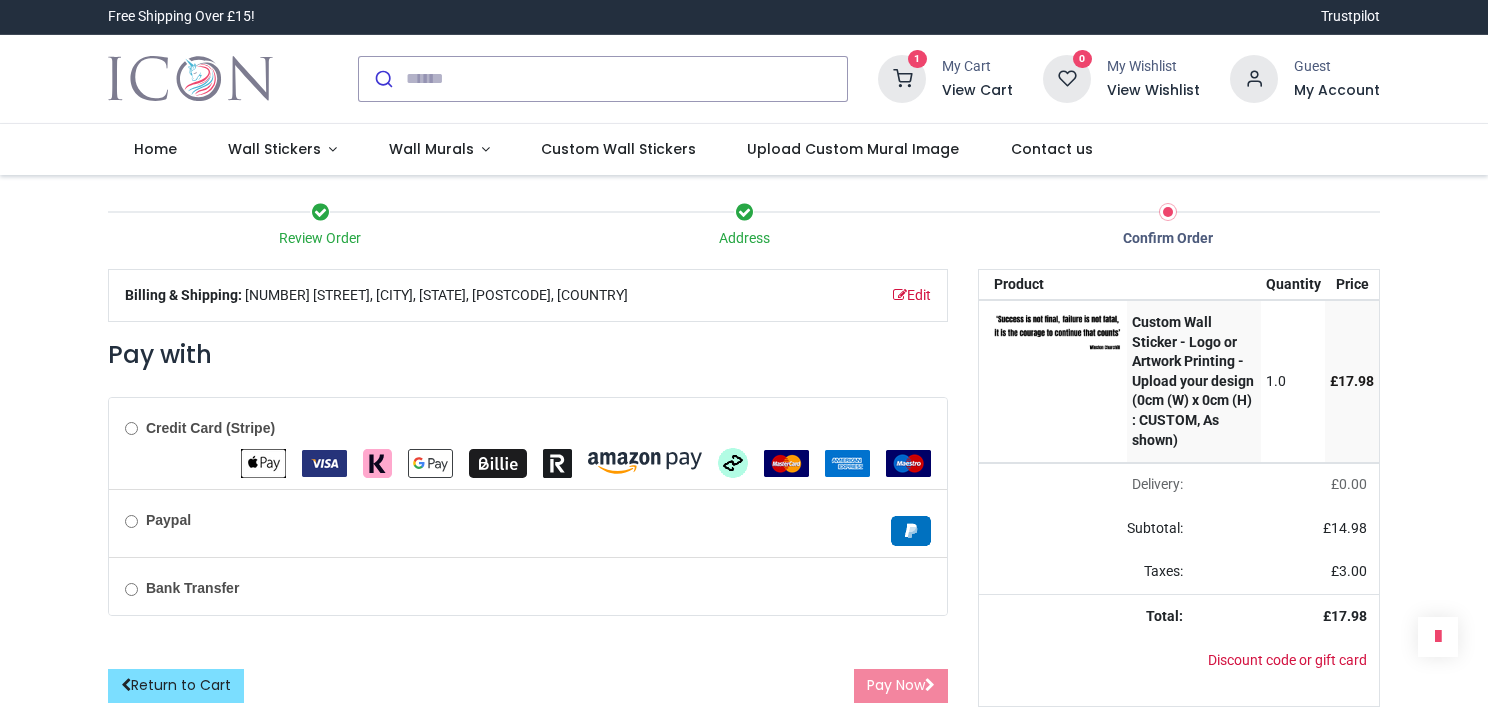 scroll, scrollTop: 0, scrollLeft: 0, axis: both 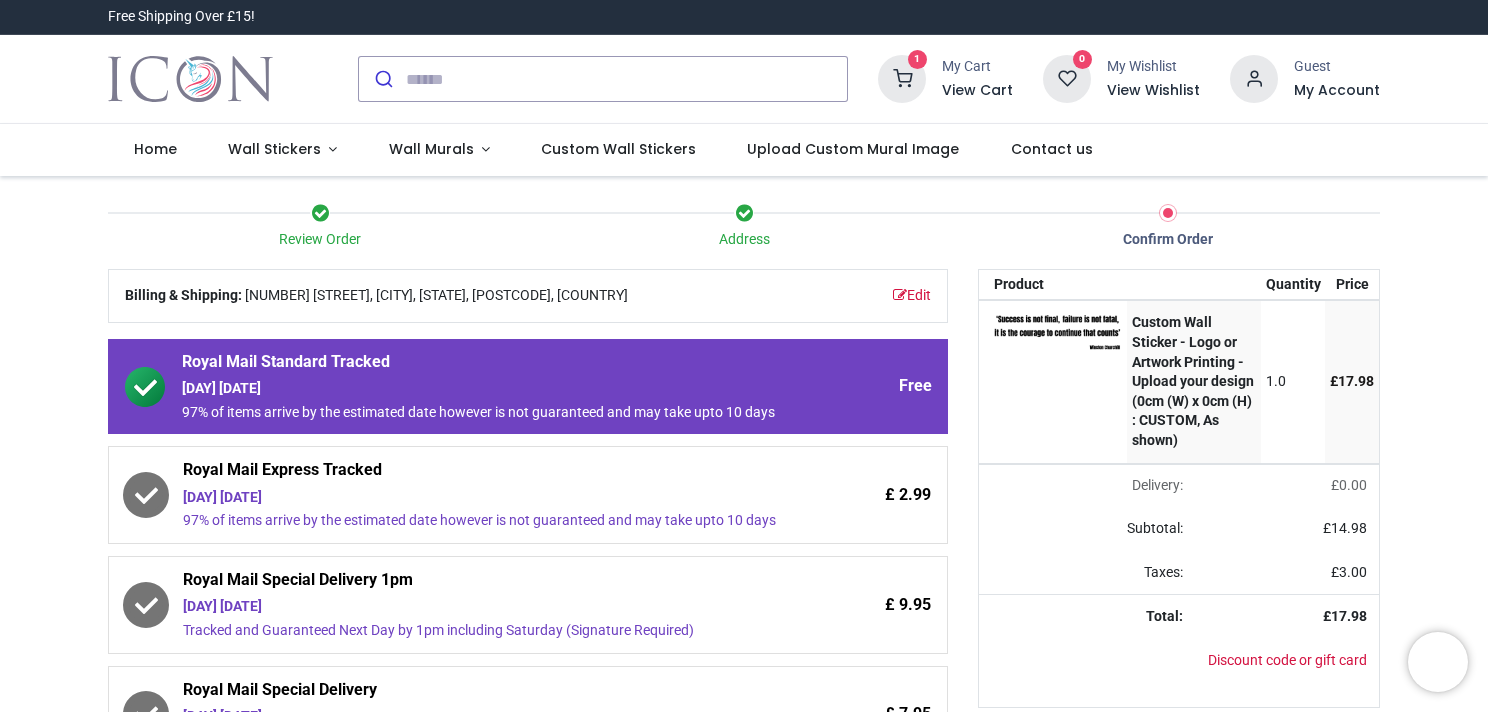 click on "Royal Mail Special Delivery 1pm" at bounding box center [482, 583] 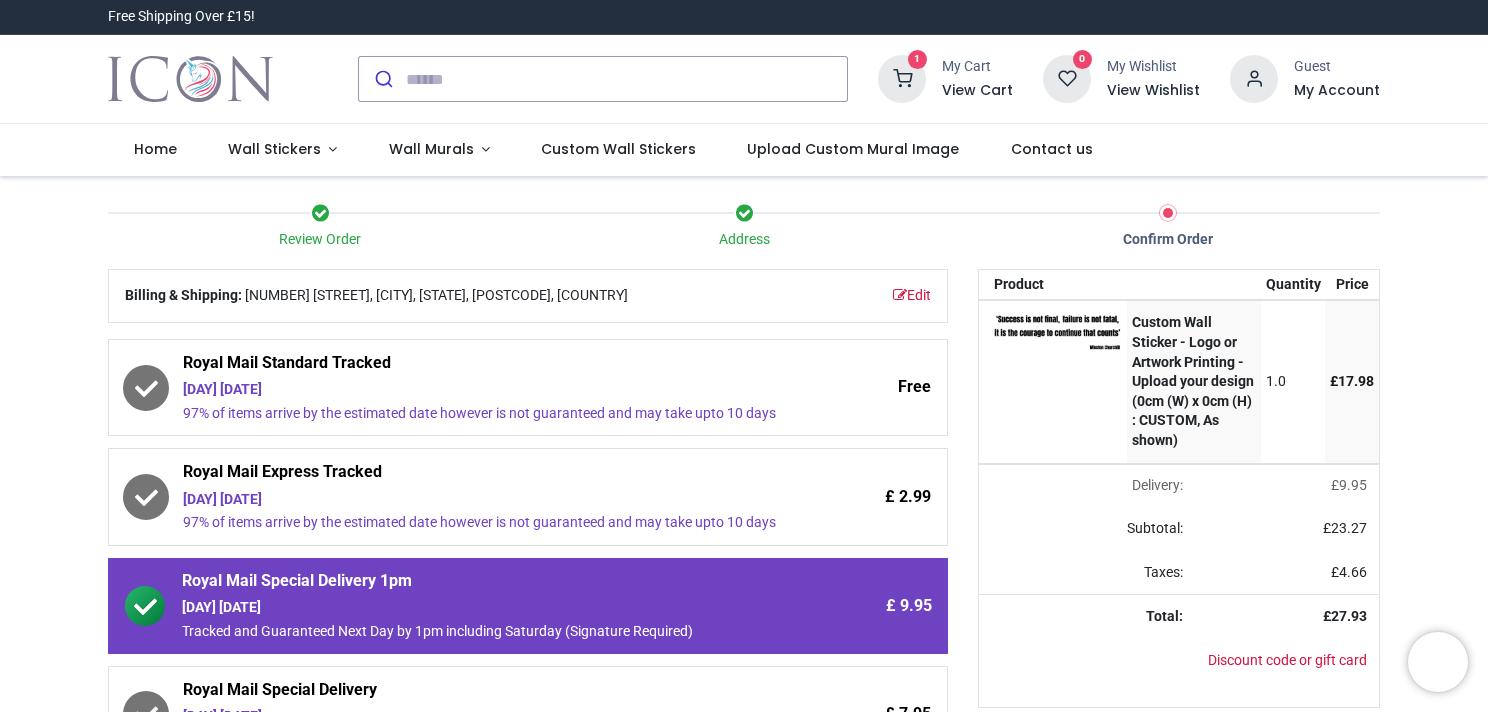 drag, startPoint x: 1484, startPoint y: 286, endPoint x: 1488, endPoint y: 432, distance: 146.05478 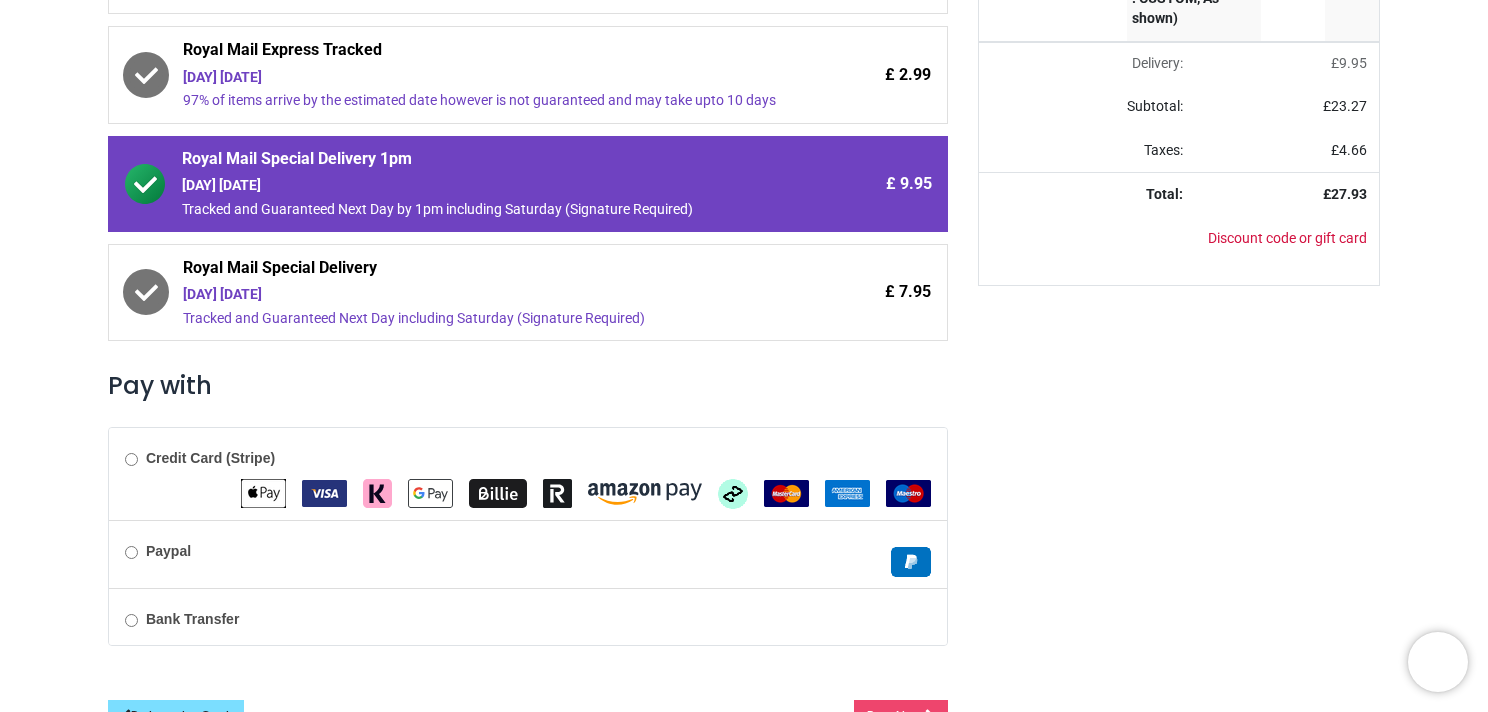 scroll, scrollTop: 448, scrollLeft: 0, axis: vertical 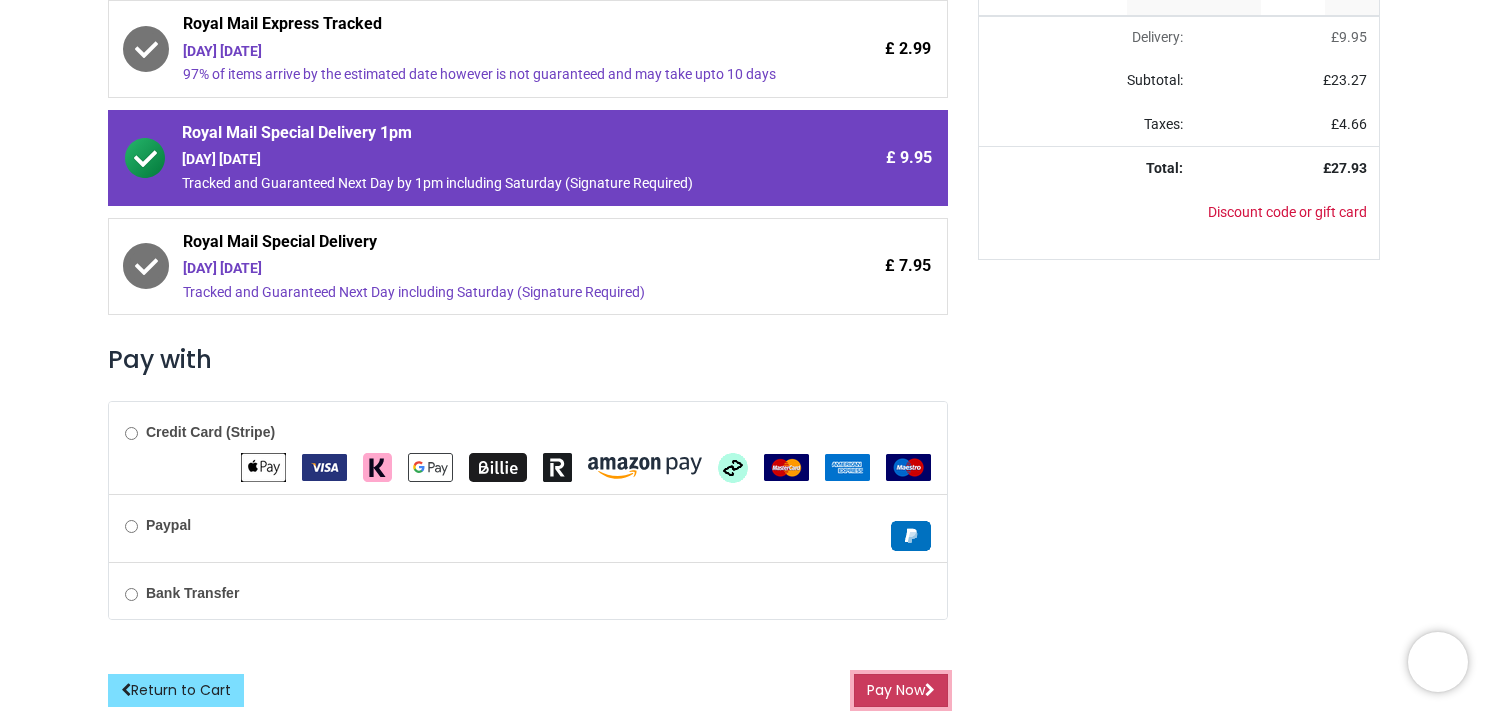 click on "Pay Now" at bounding box center (901, 691) 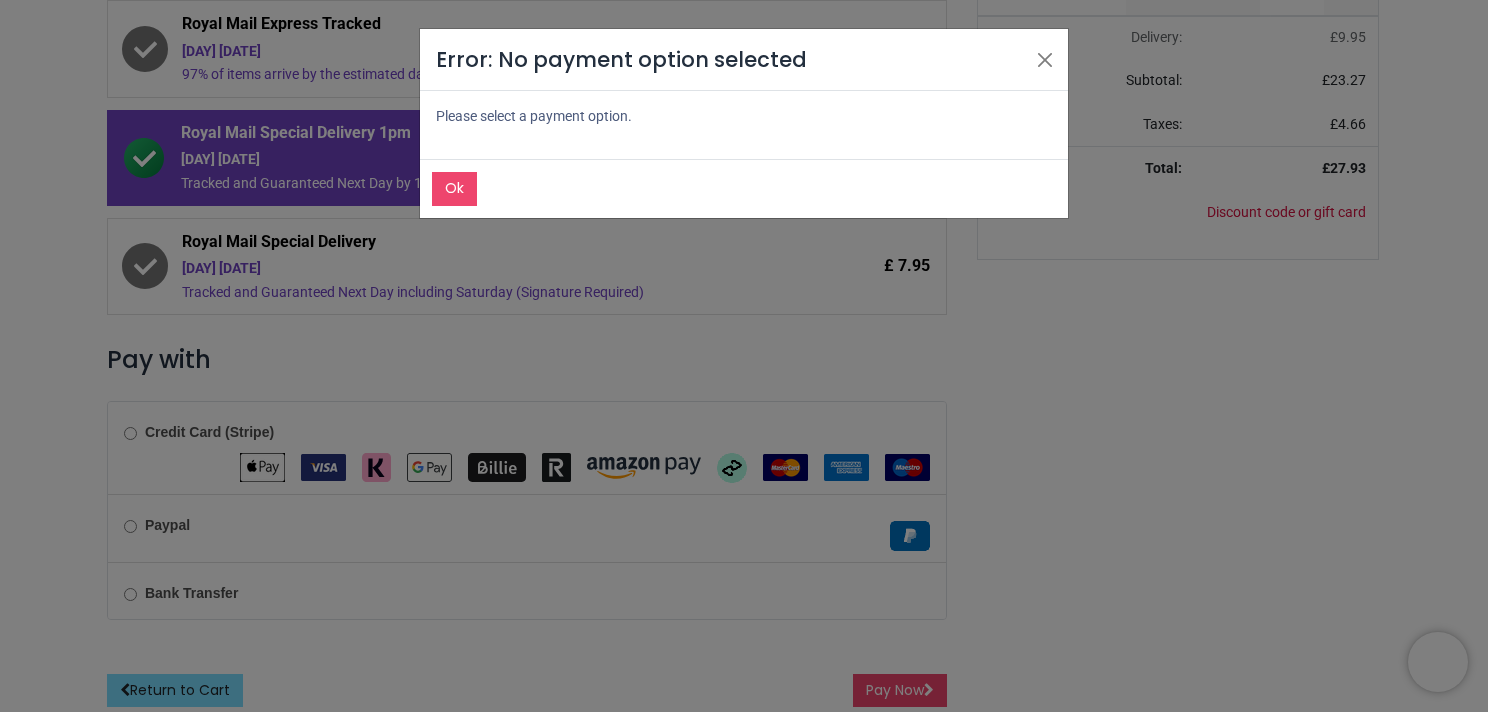 click on "Error: No payment option selected
Please select a payment option.
Ok" at bounding box center (744, 356) 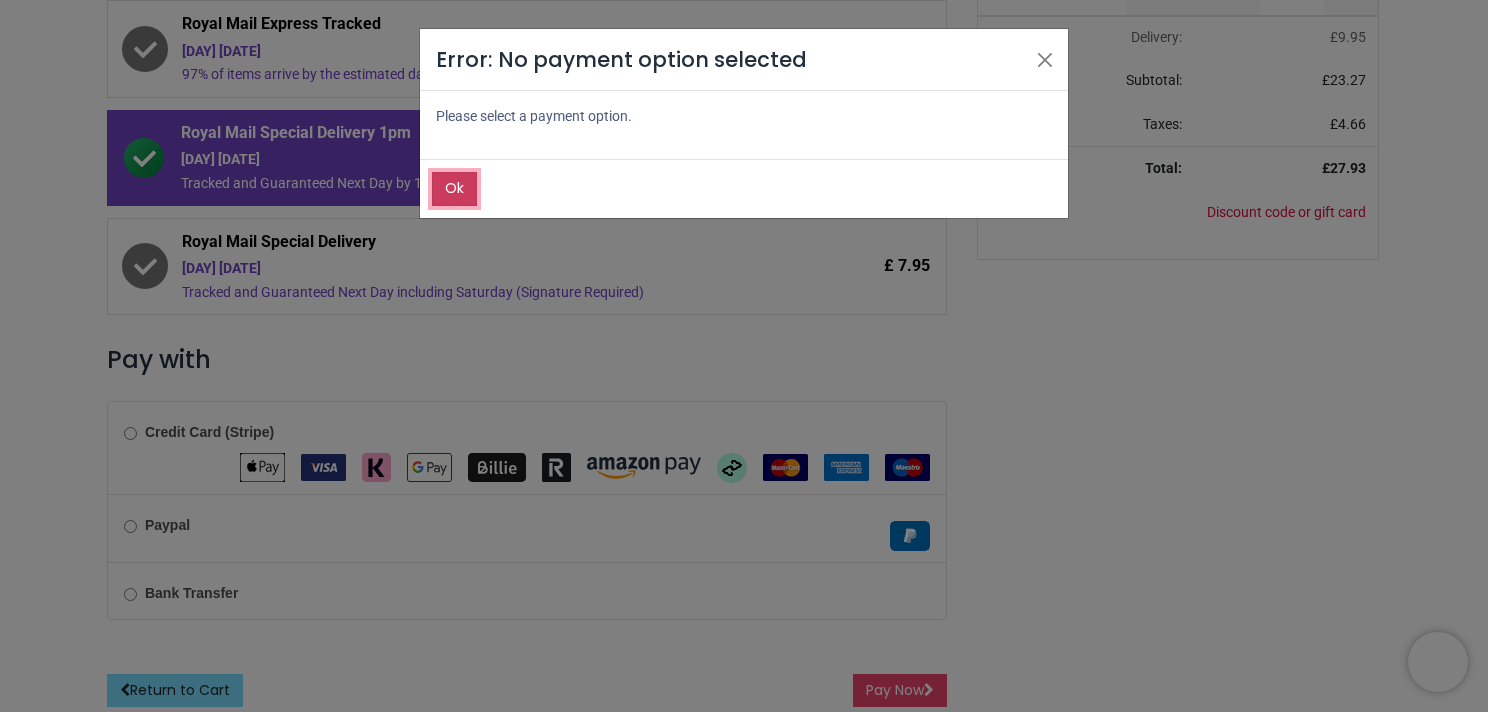 click on "Ok" at bounding box center (454, 189) 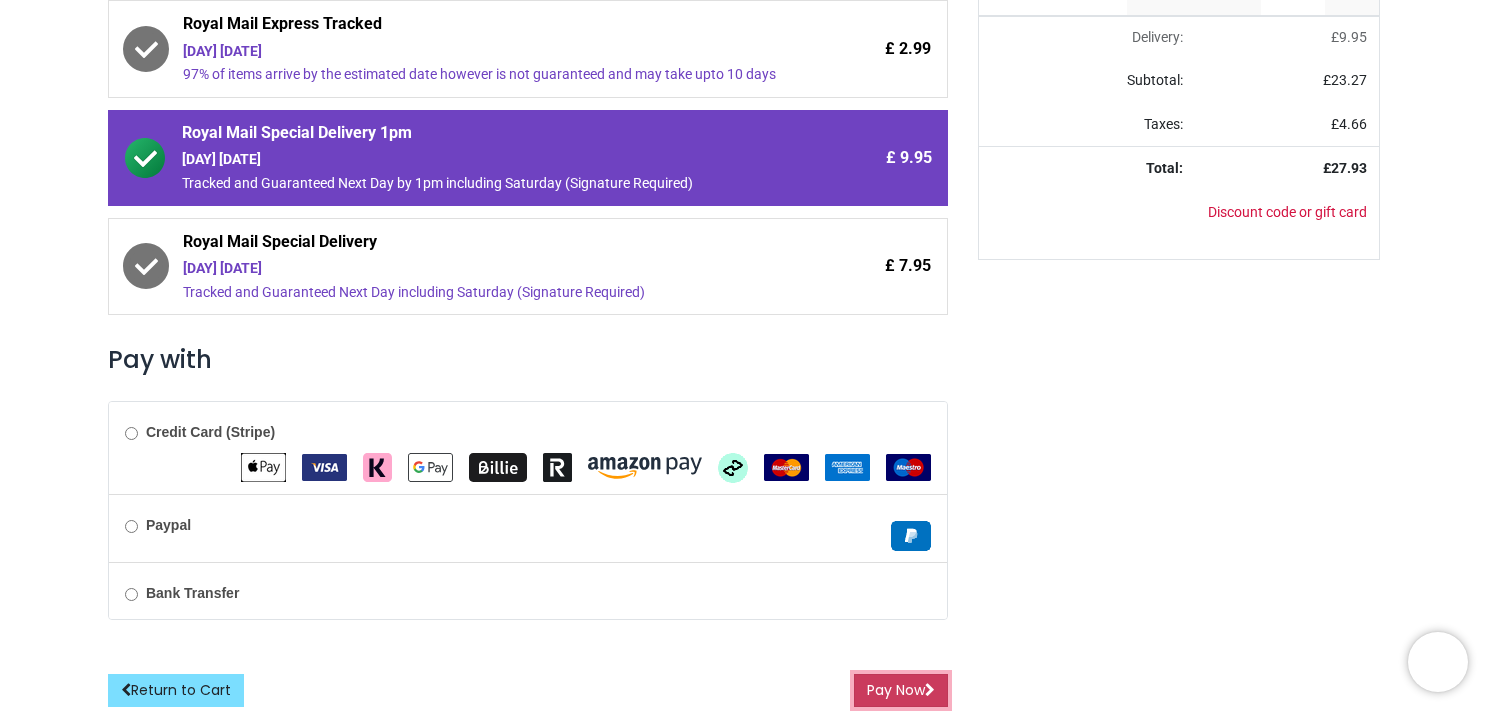 click at bounding box center [930, 690] 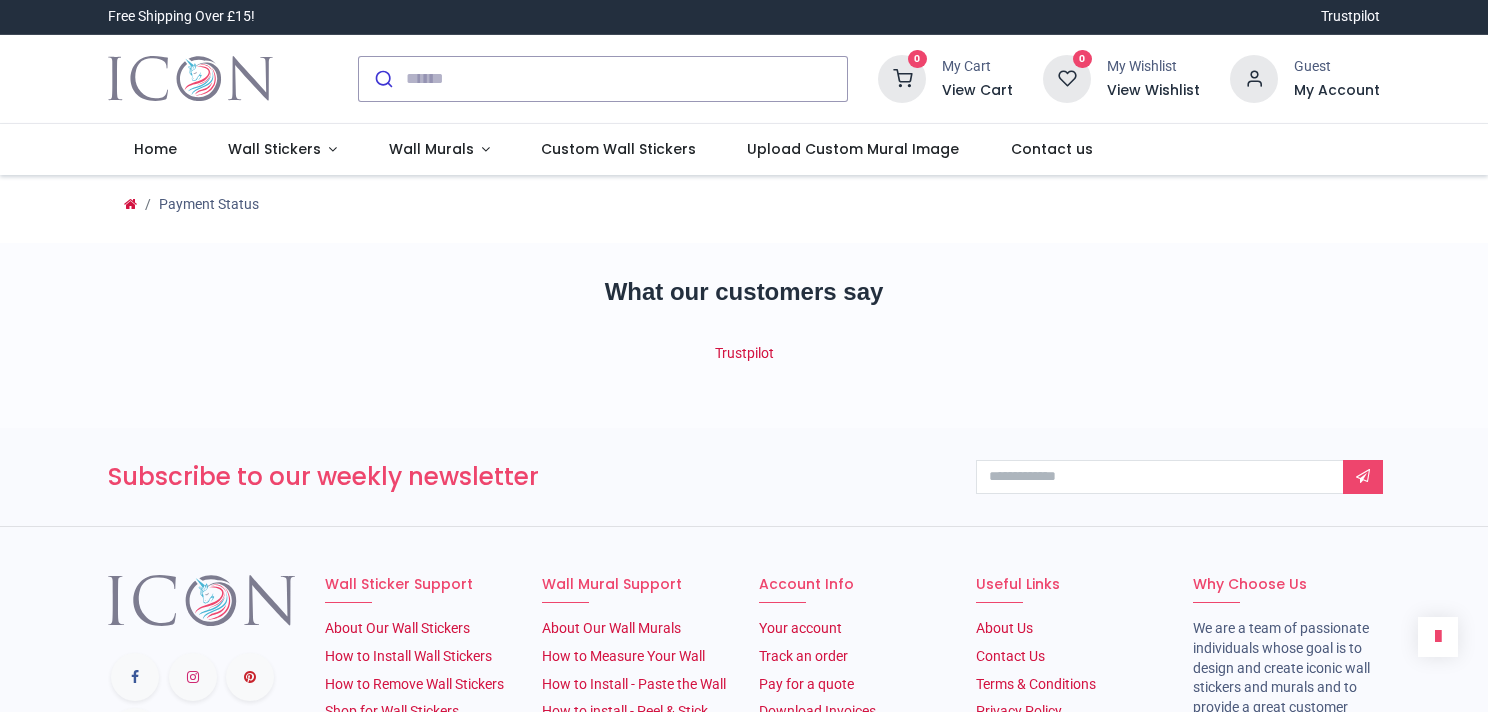 scroll, scrollTop: 0, scrollLeft: 0, axis: both 